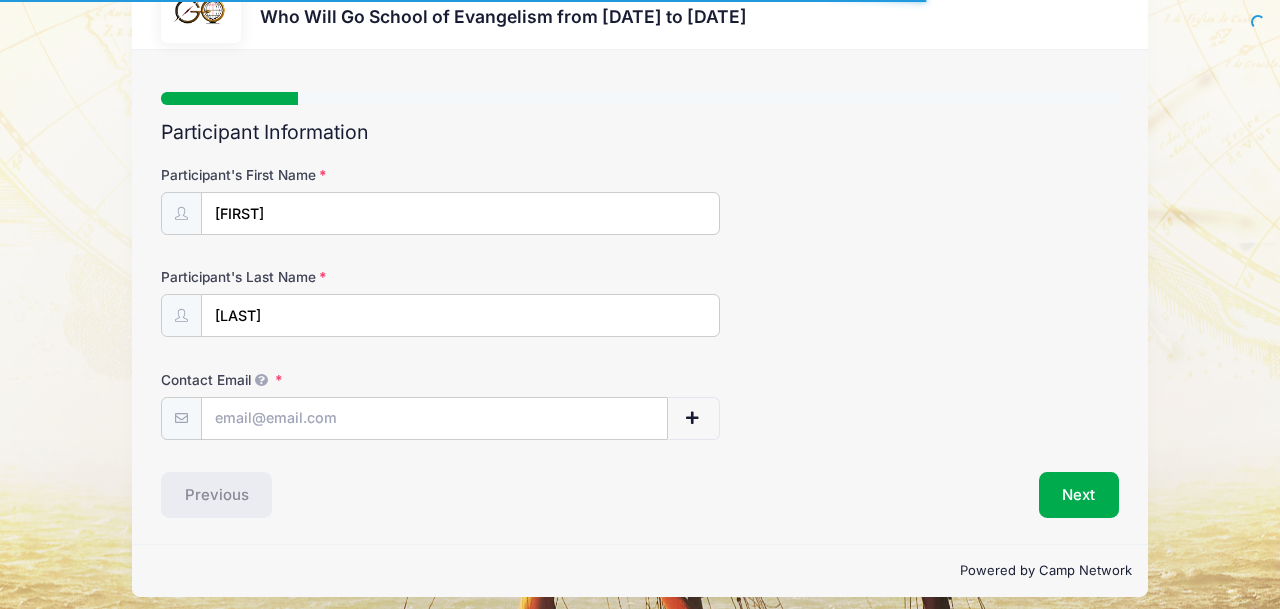 scroll, scrollTop: 76, scrollLeft: 0, axis: vertical 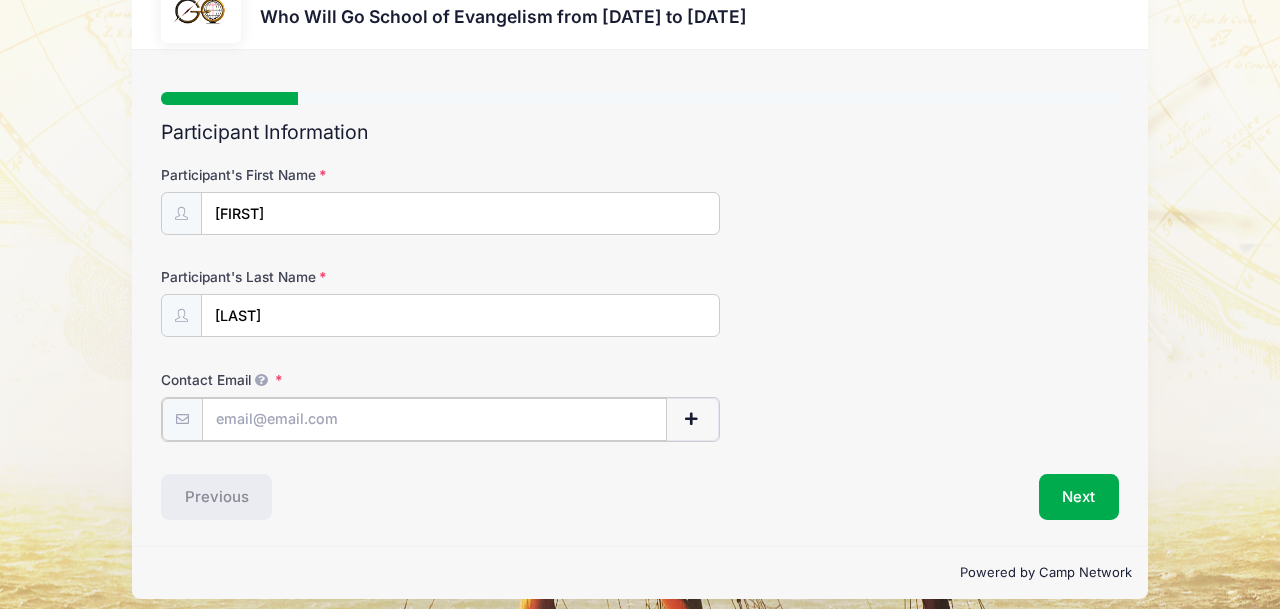 click on "Contact Email" at bounding box center [434, 419] 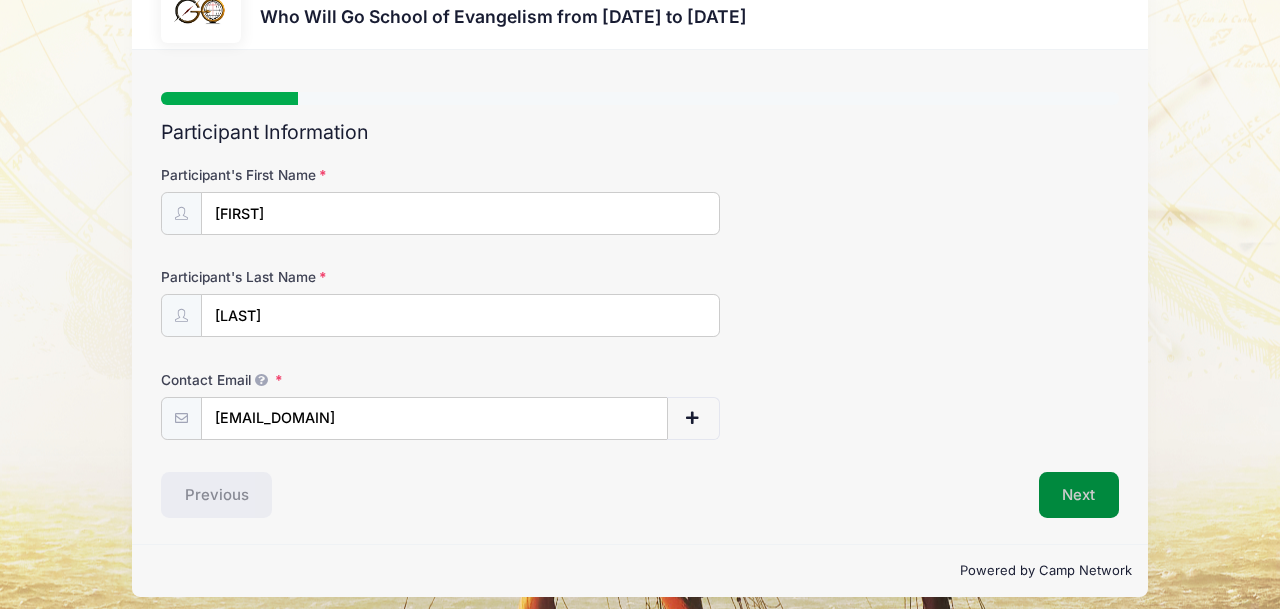 click on "Next" at bounding box center (1079, 495) 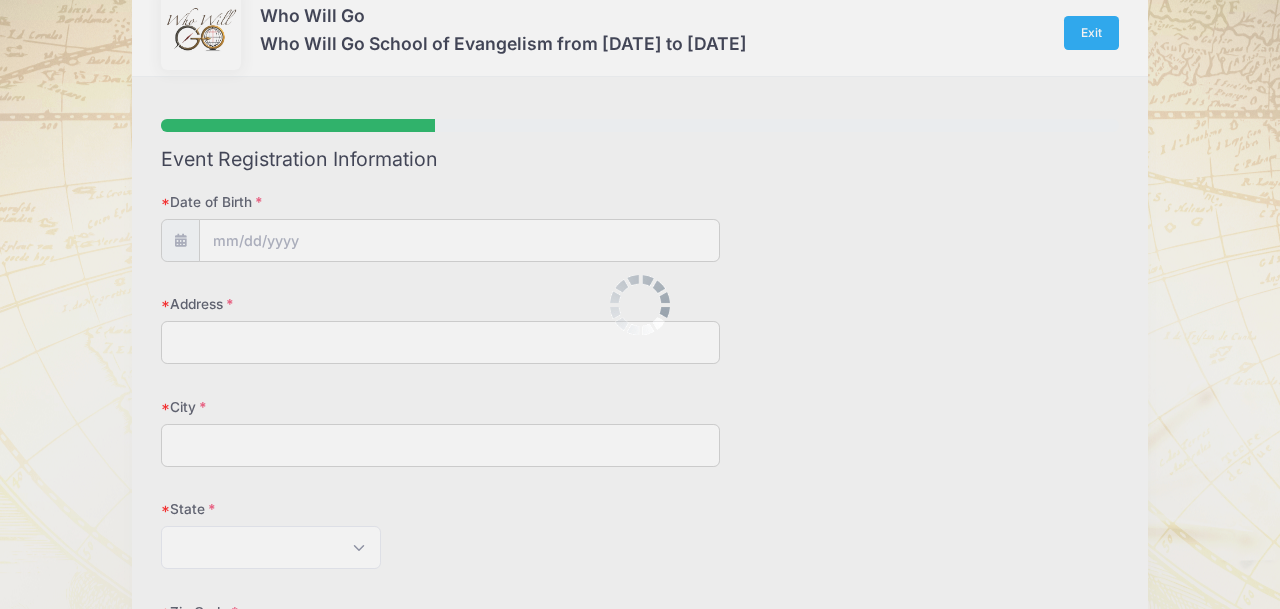 scroll, scrollTop: 0, scrollLeft: 0, axis: both 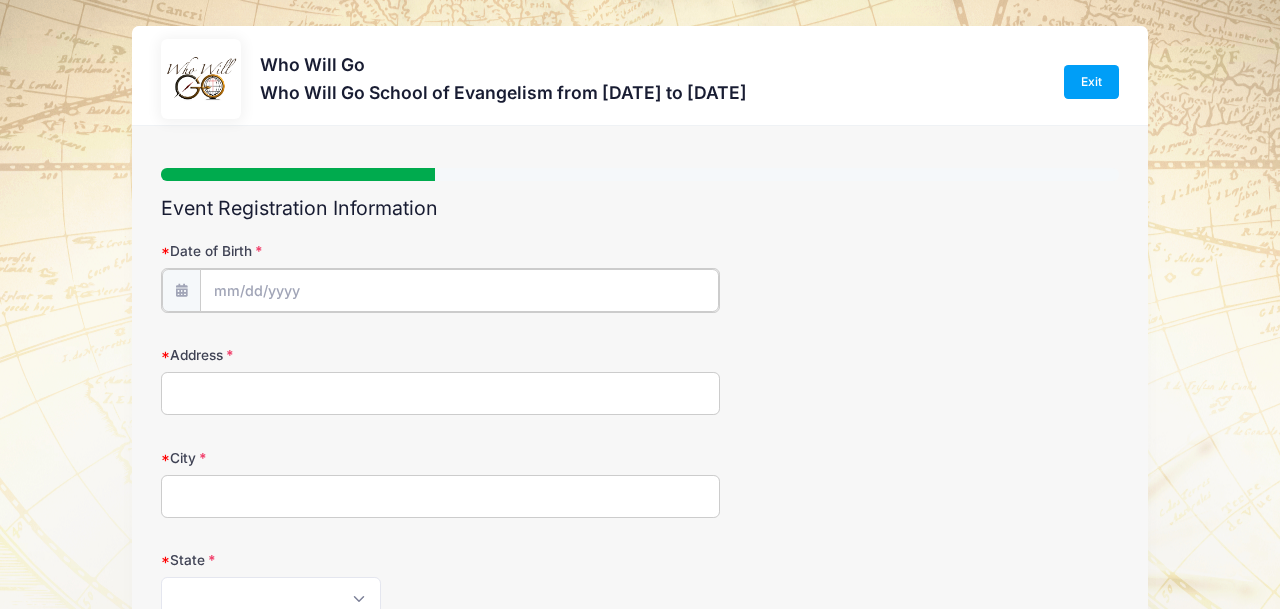 click on "Date of Birth" at bounding box center [459, 290] 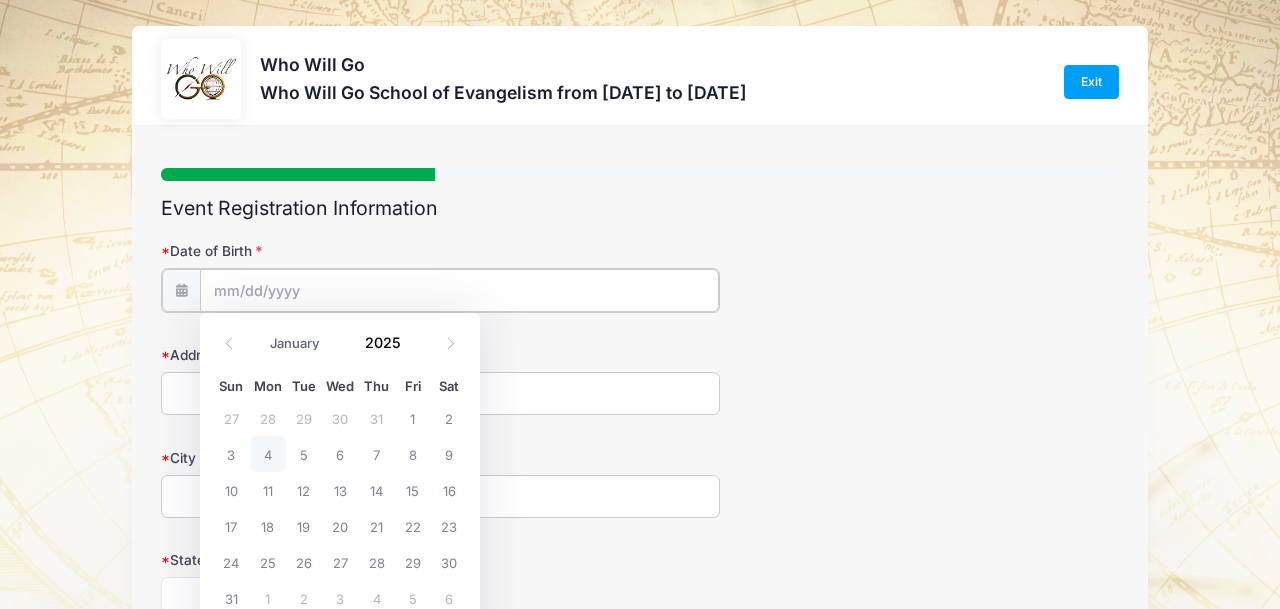 click on "Date of Birth" at bounding box center (459, 290) 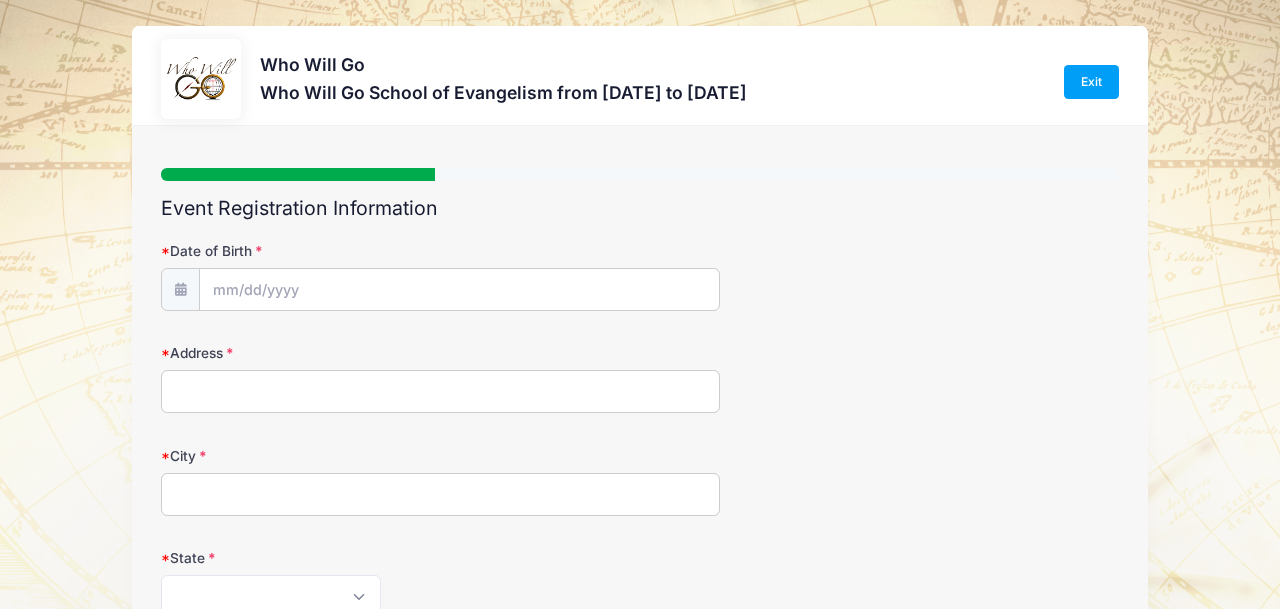 click at bounding box center [180, 289] 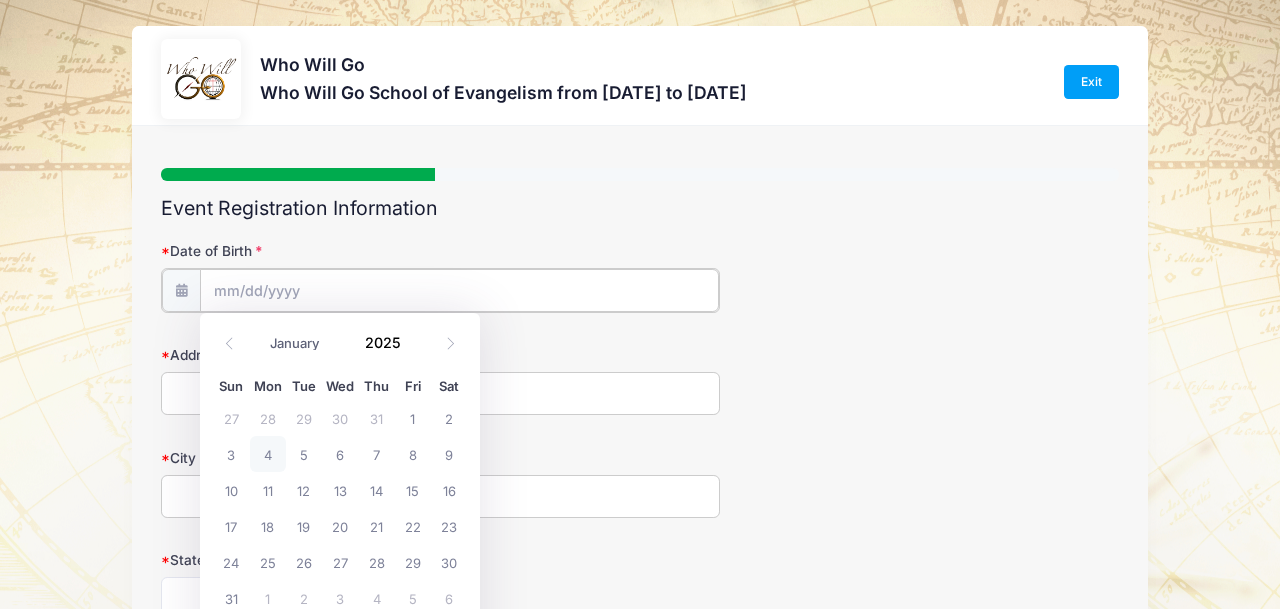 click on "Date of Birth" at bounding box center [459, 290] 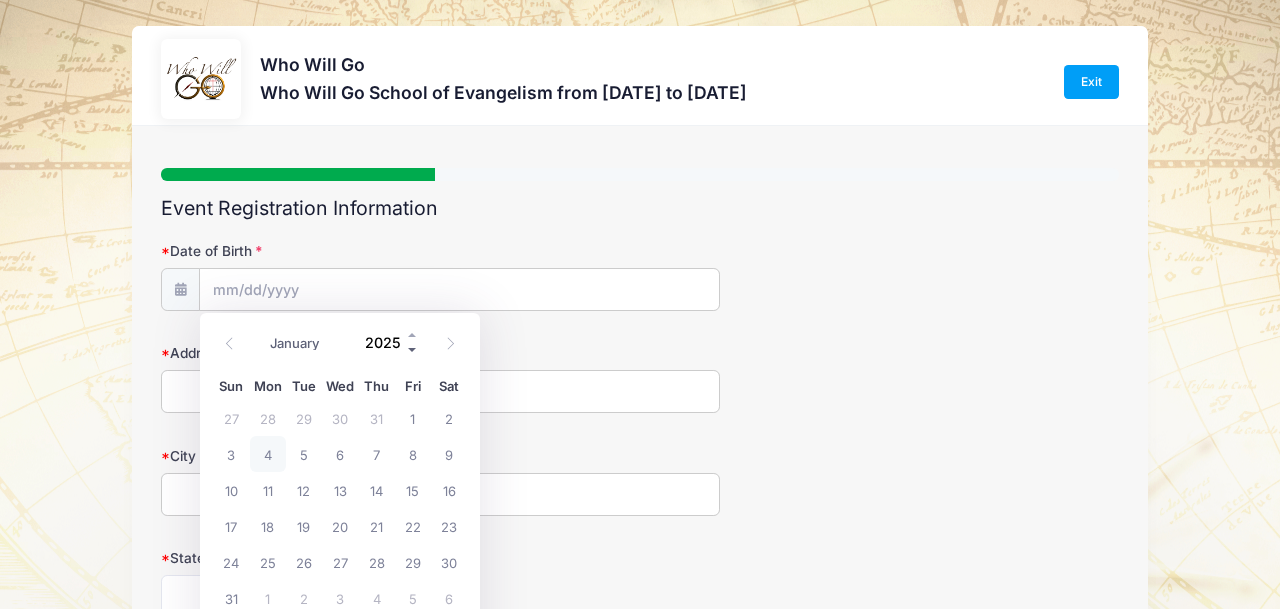 click at bounding box center [413, 349] 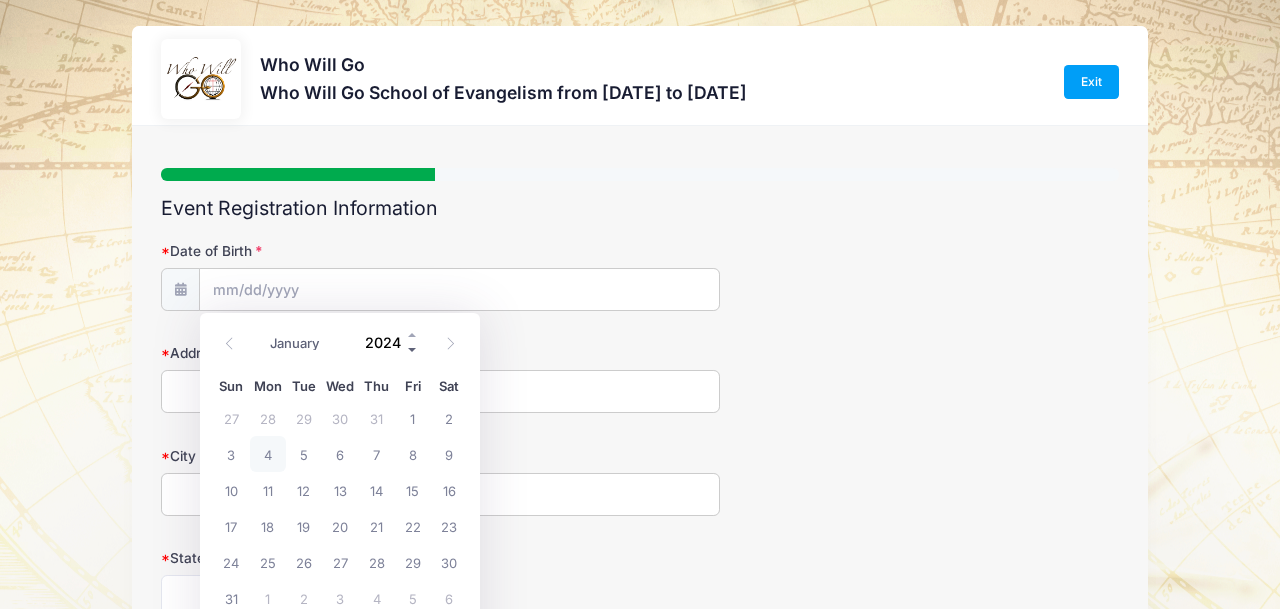 click at bounding box center (413, 349) 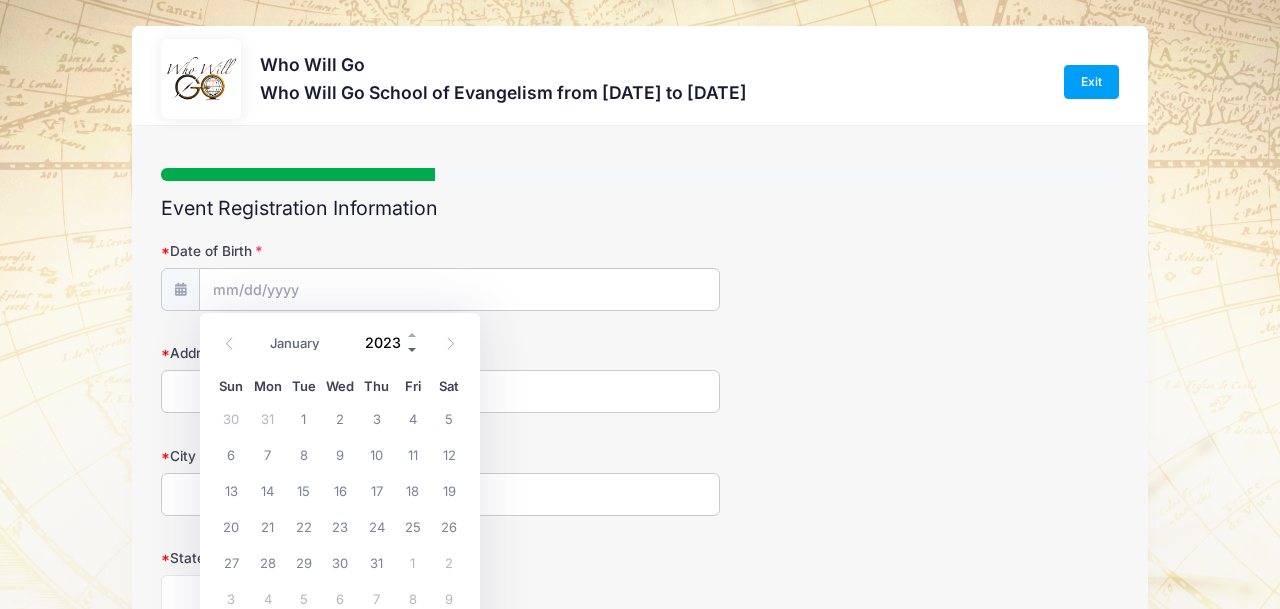 click at bounding box center [413, 349] 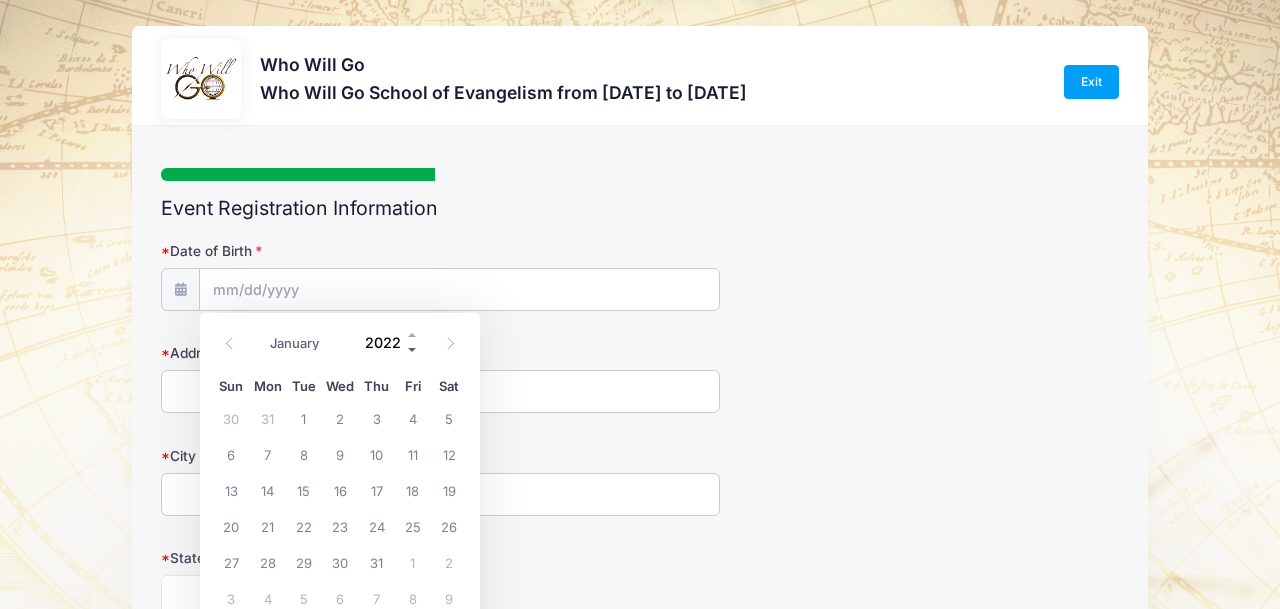 click at bounding box center [413, 349] 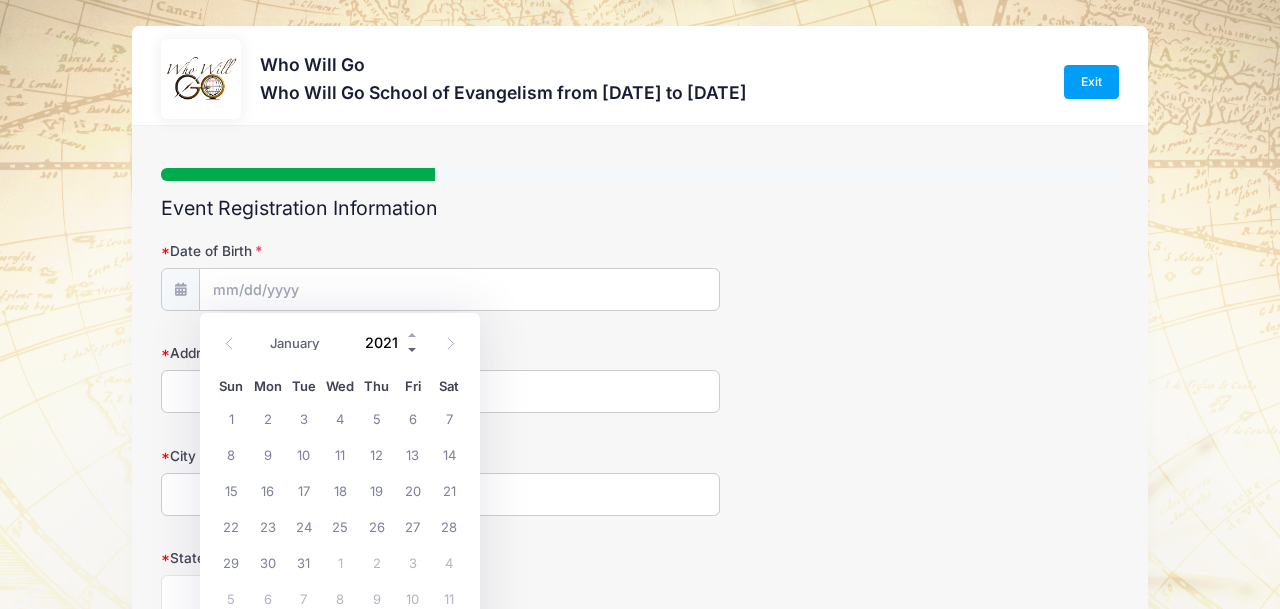 click at bounding box center [413, 349] 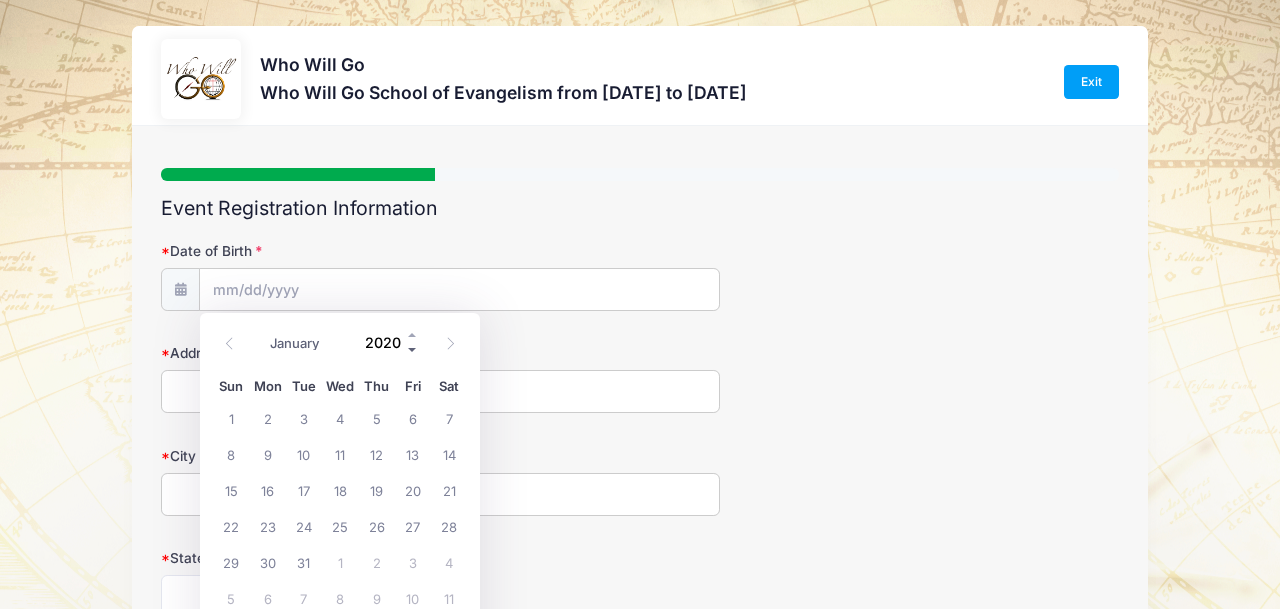 click at bounding box center [413, 349] 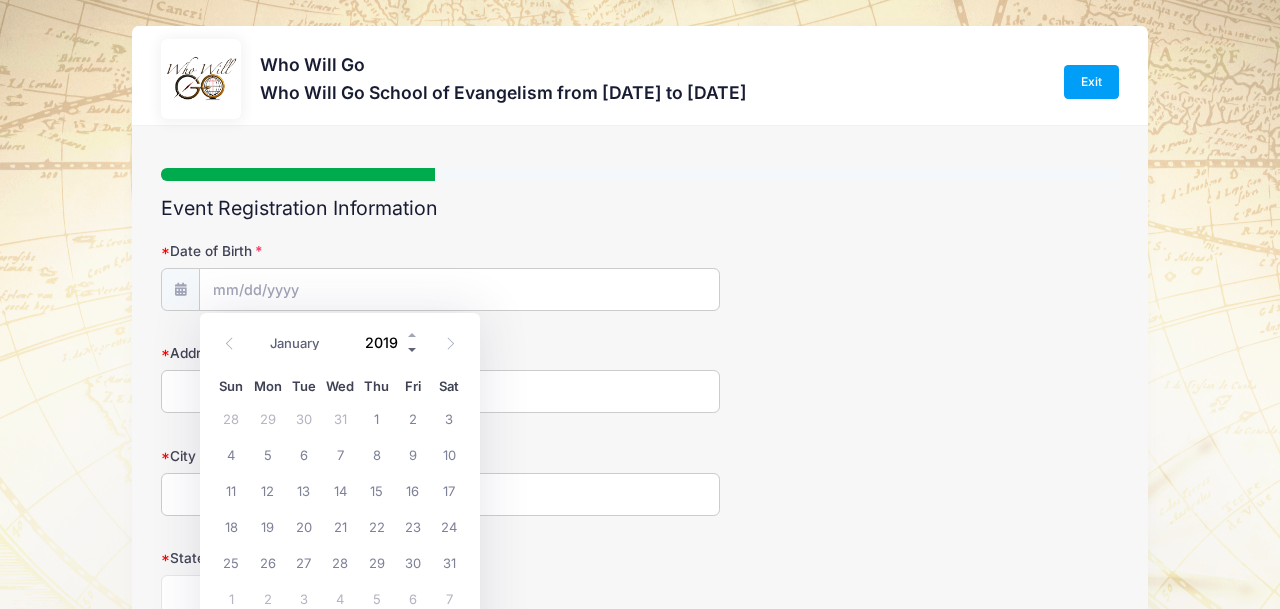 click at bounding box center (413, 349) 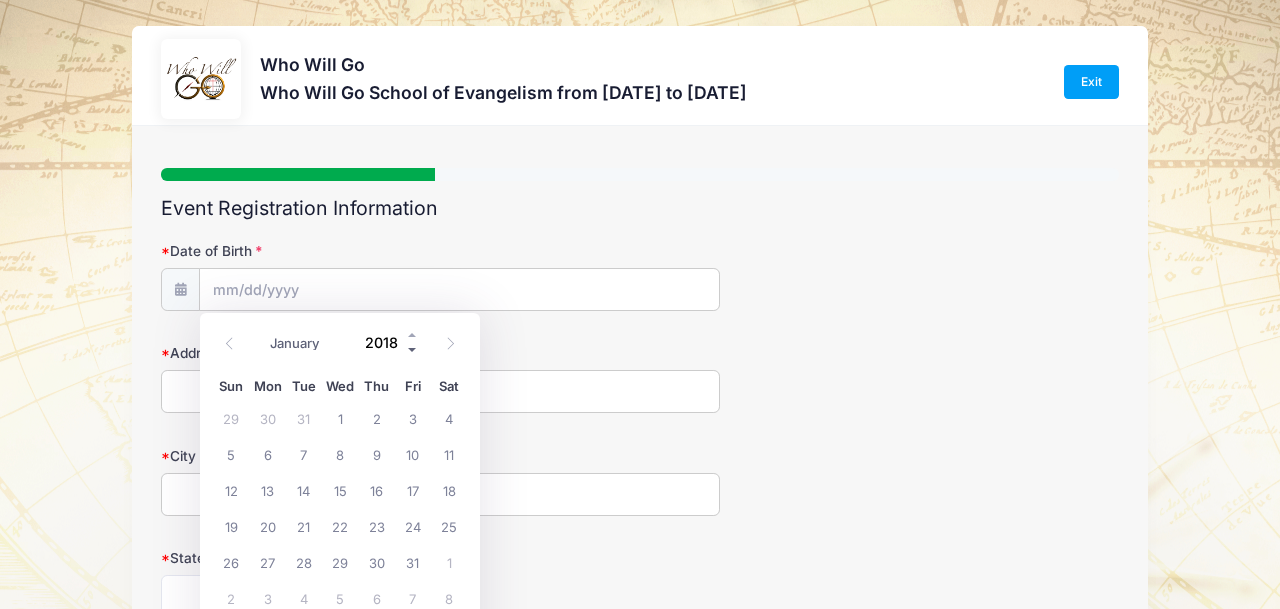 click at bounding box center (413, 349) 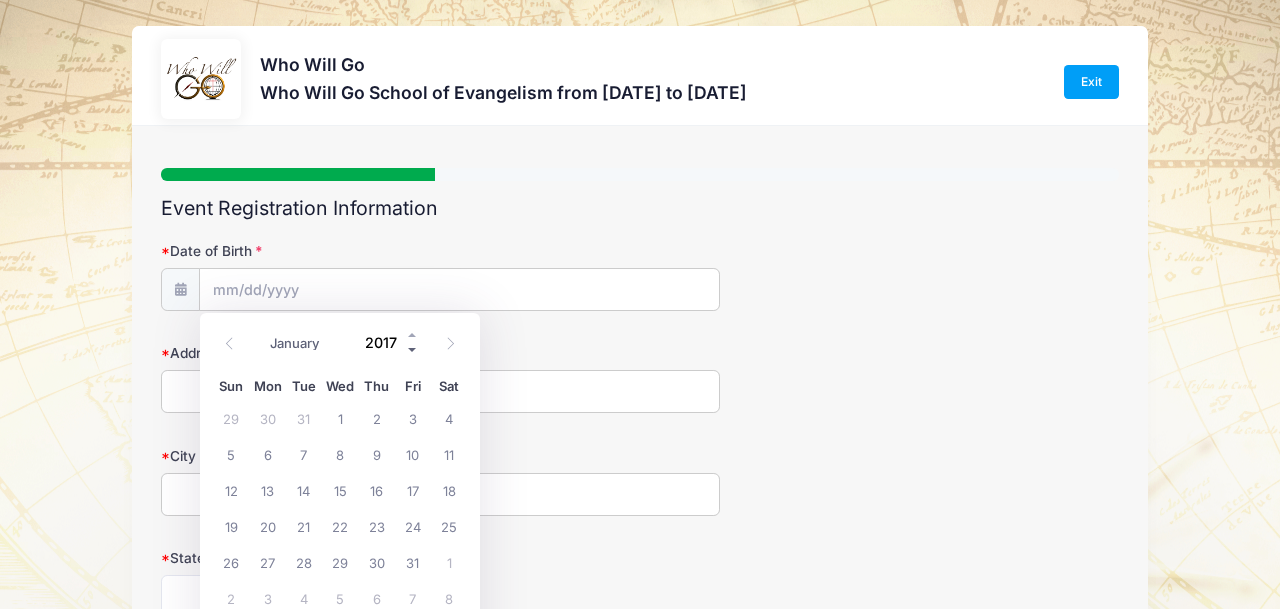 click at bounding box center (413, 349) 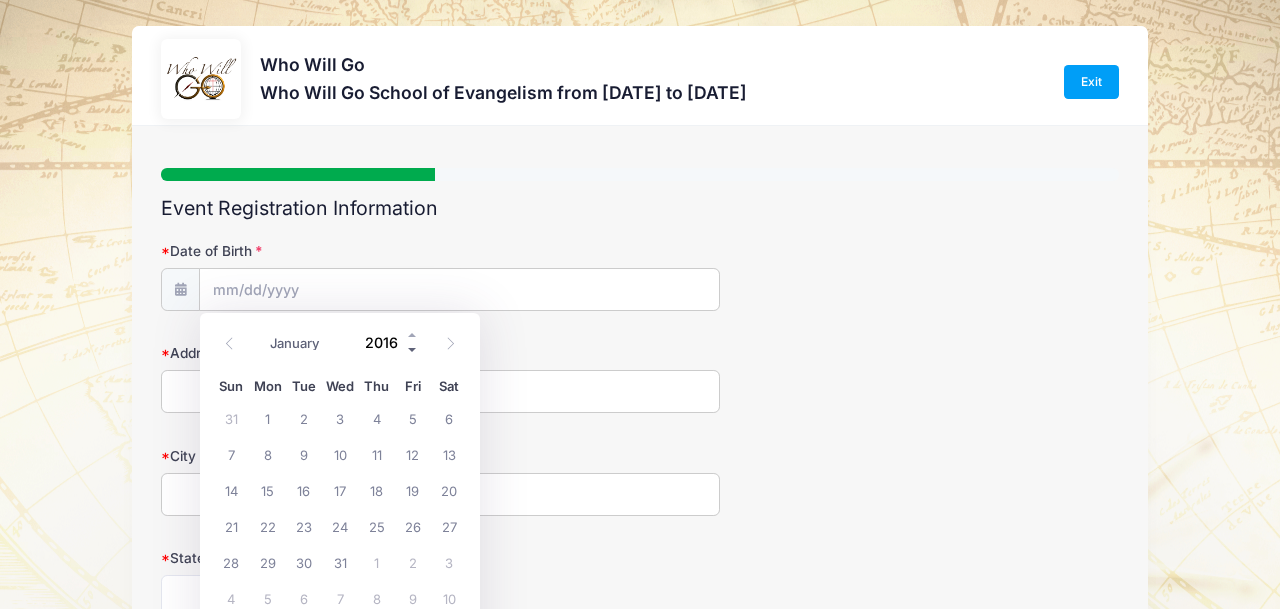 click at bounding box center (413, 349) 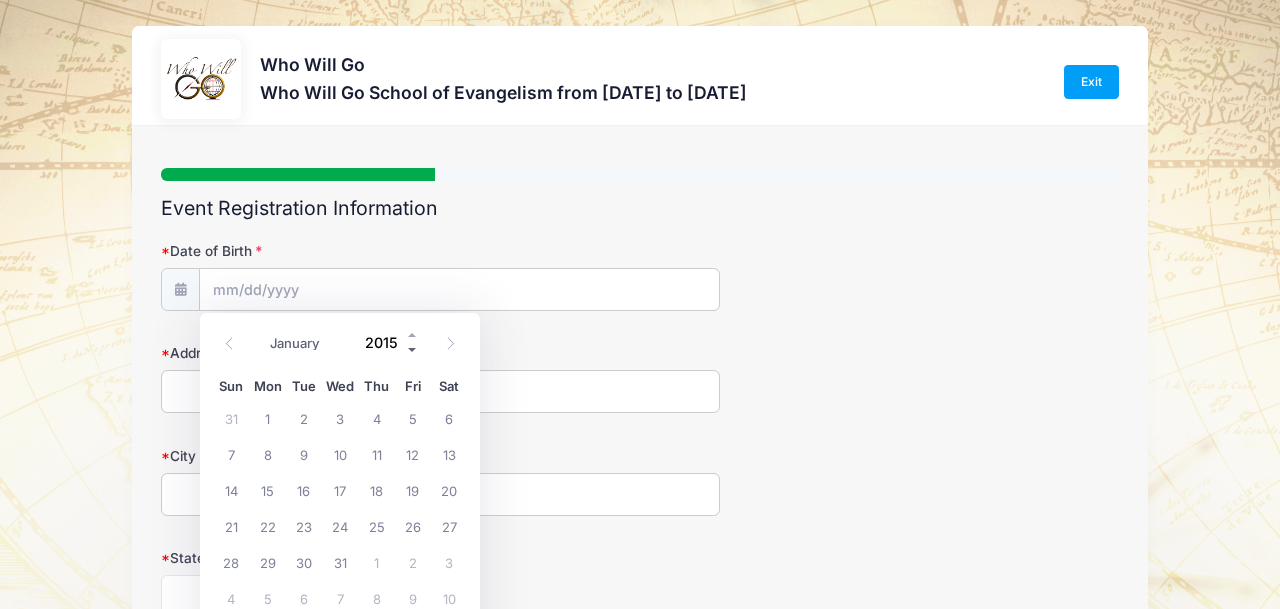 click at bounding box center [413, 349] 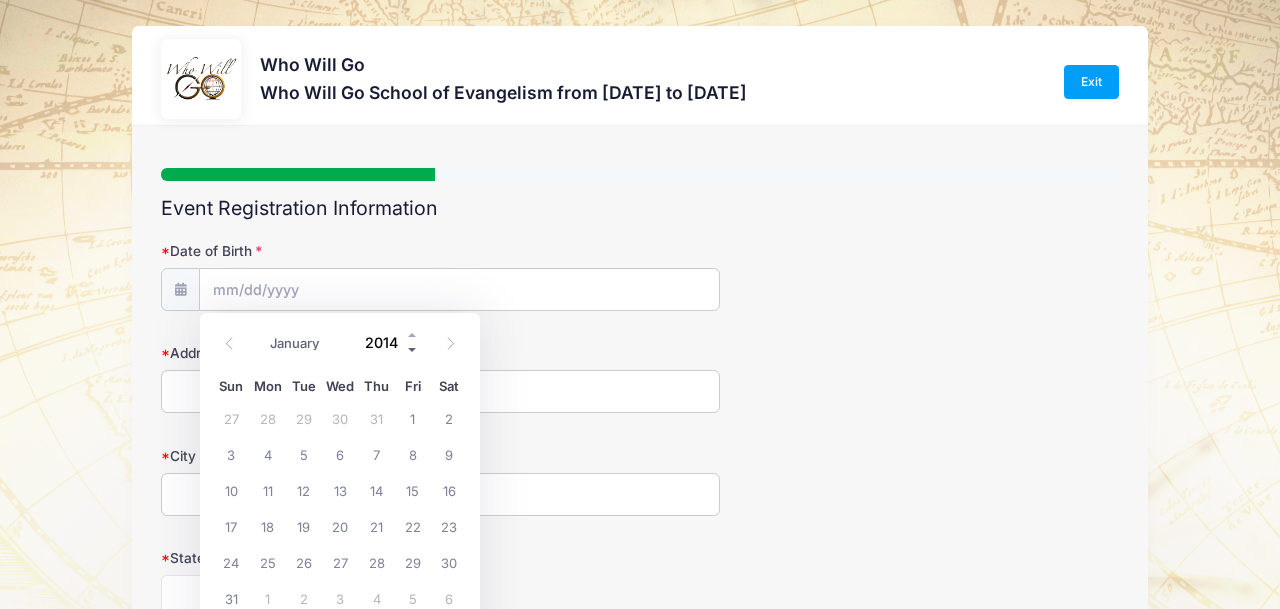 click at bounding box center (413, 349) 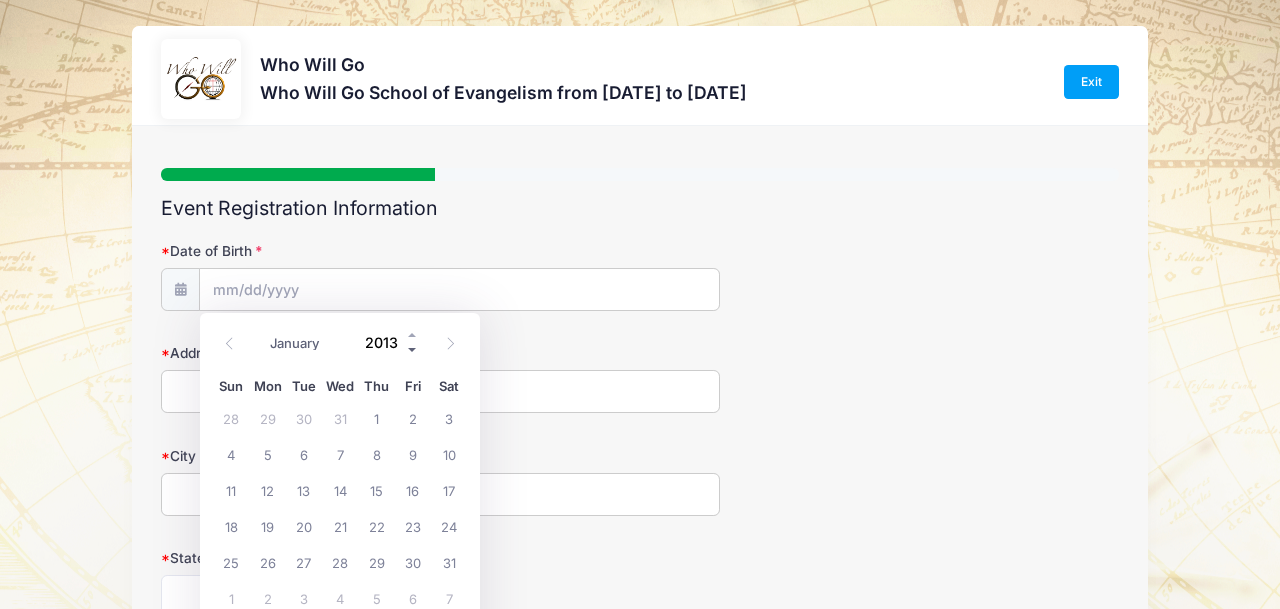 click at bounding box center [413, 349] 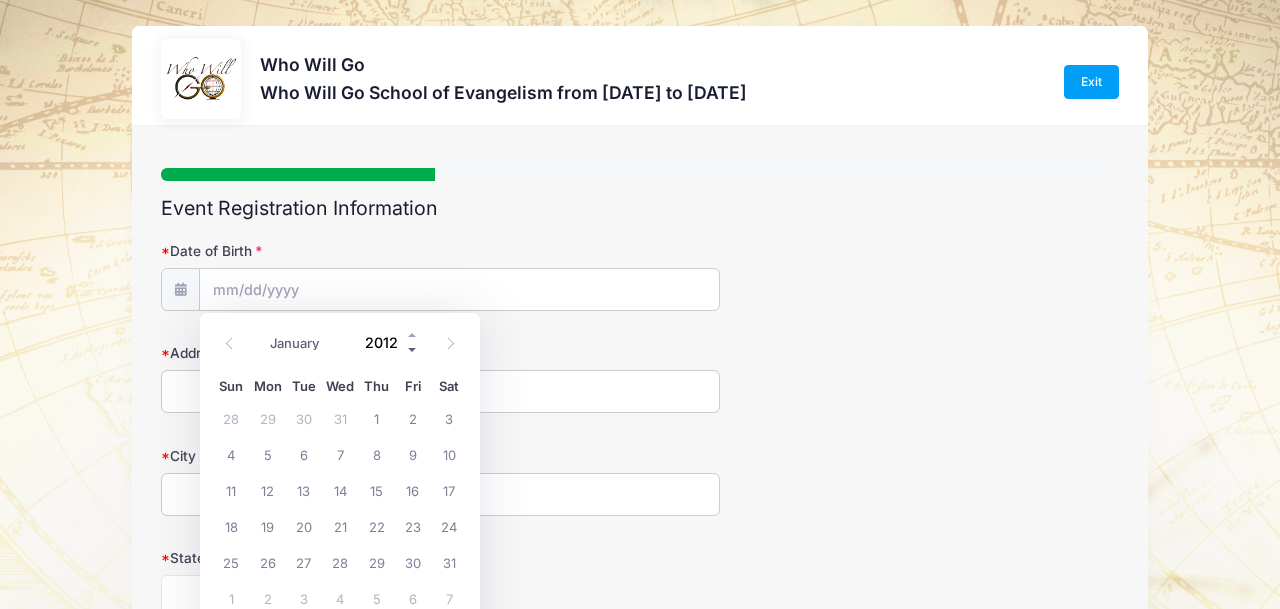 click at bounding box center [413, 349] 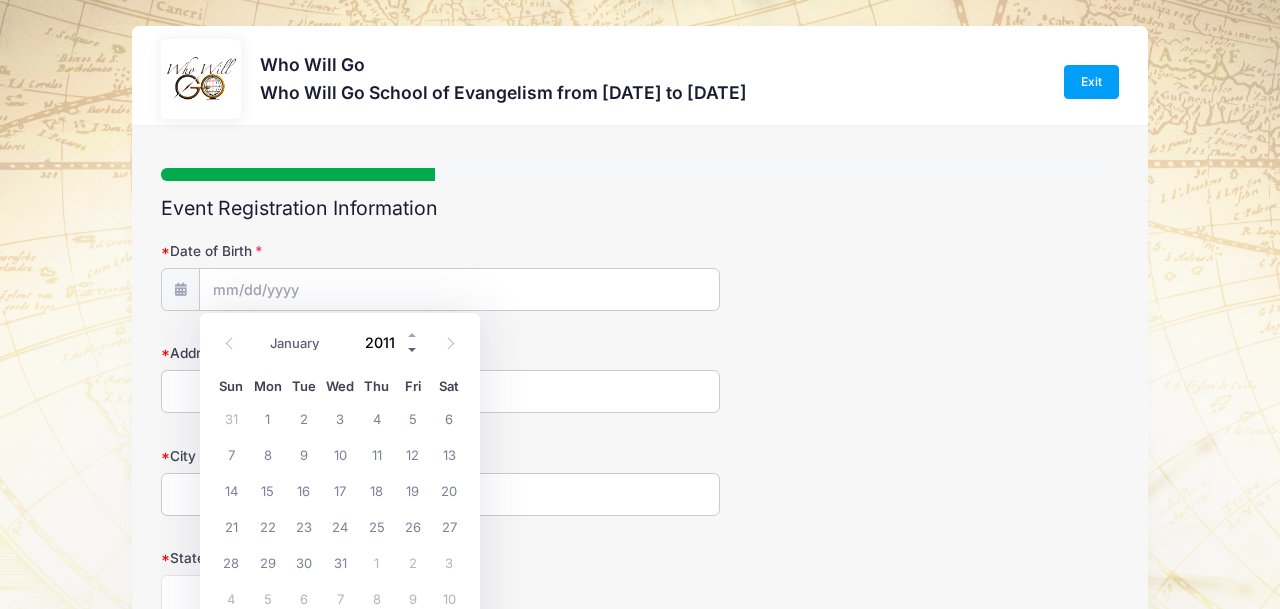 click at bounding box center (413, 349) 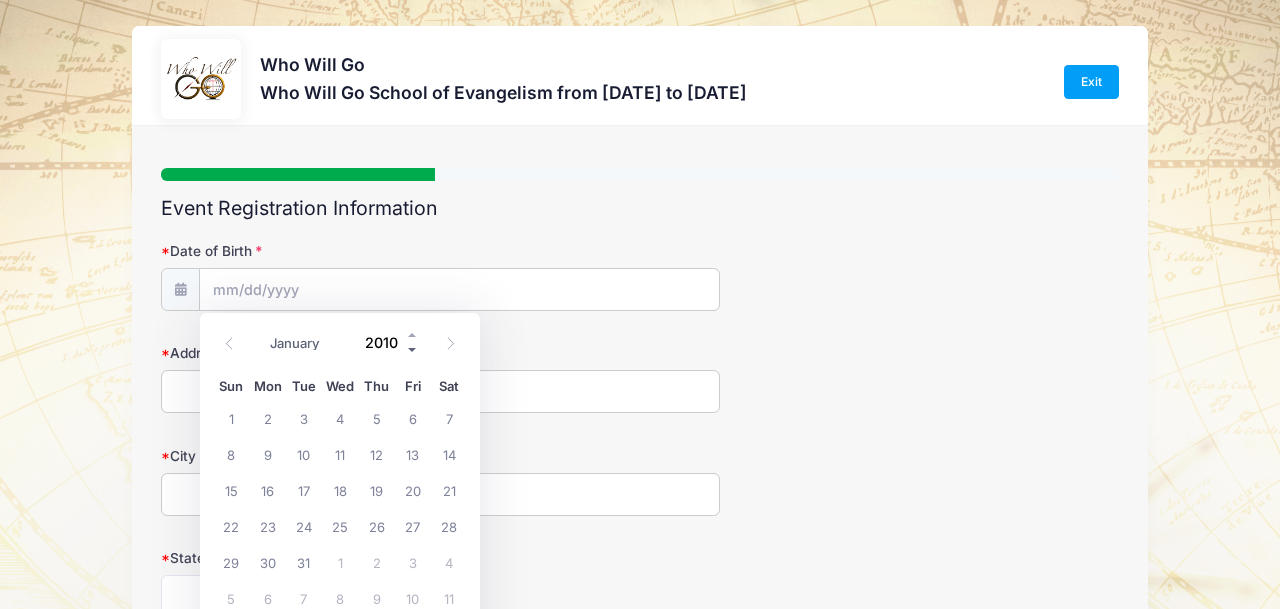 click at bounding box center (413, 349) 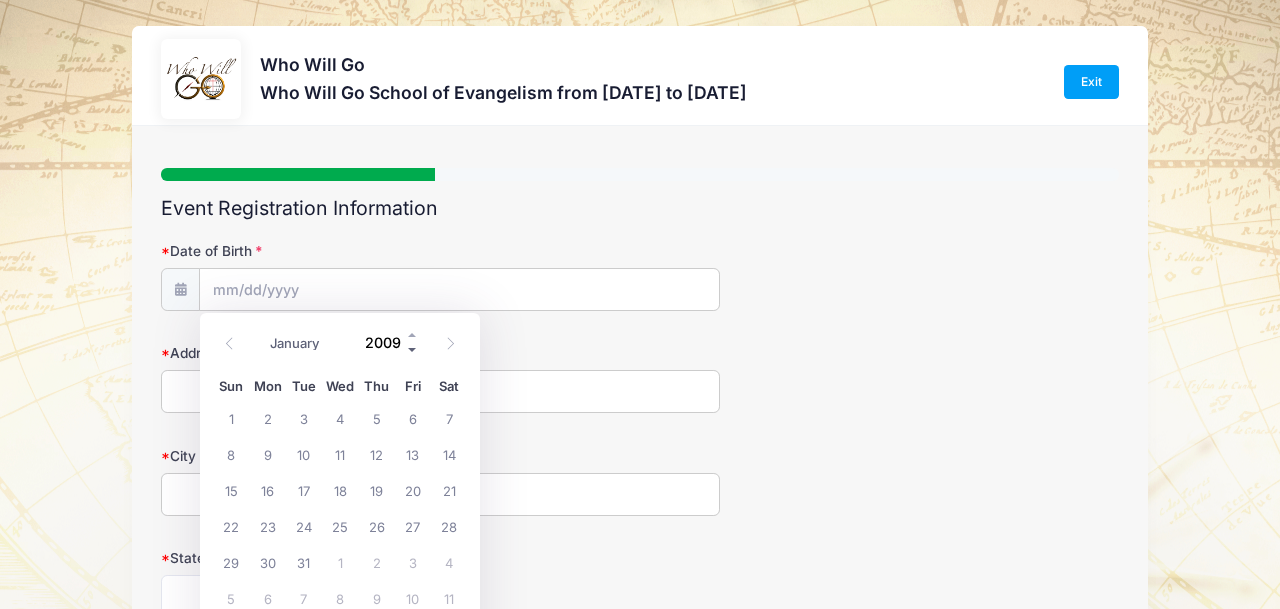 click at bounding box center [413, 349] 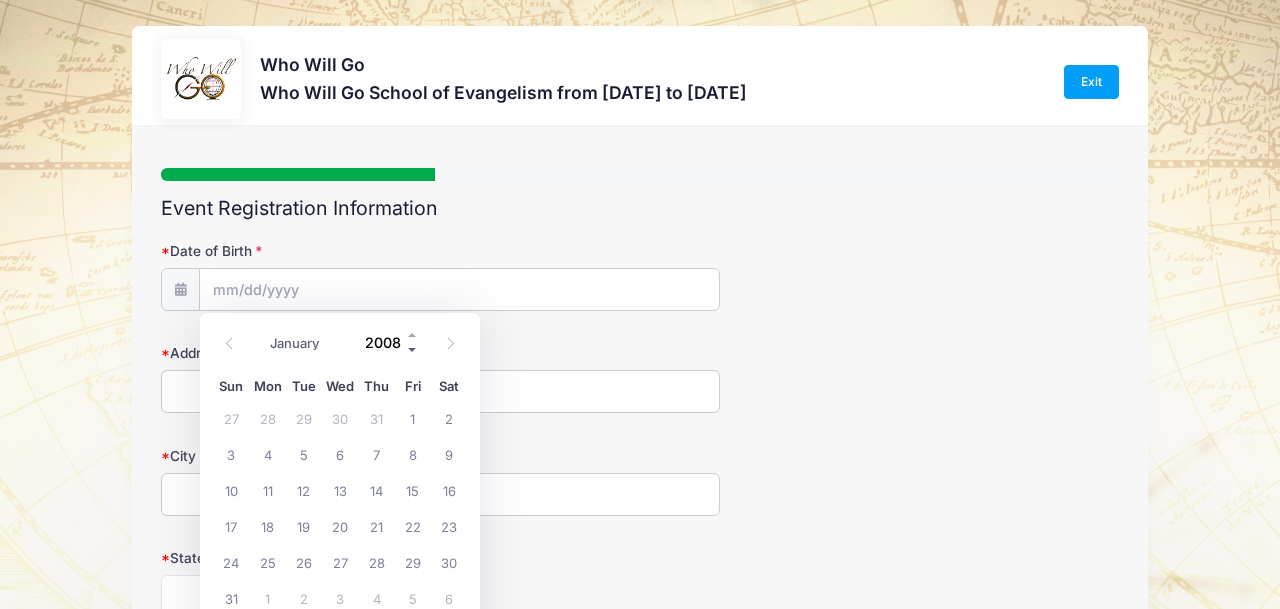 click at bounding box center (413, 349) 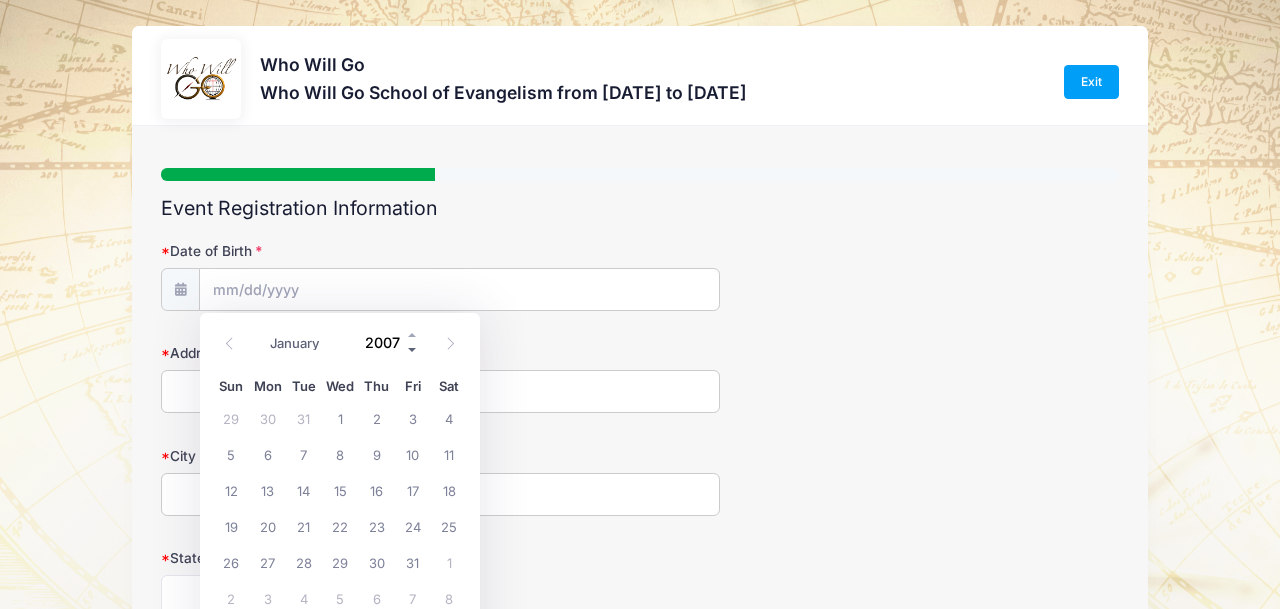 click at bounding box center (413, 349) 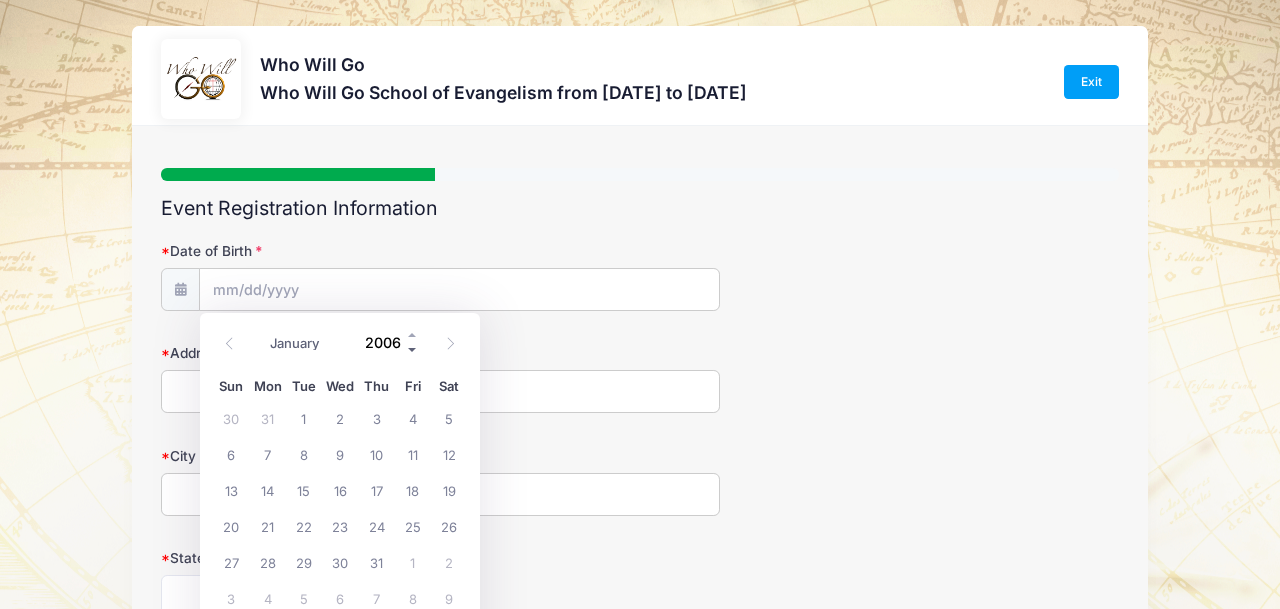 click at bounding box center [413, 349] 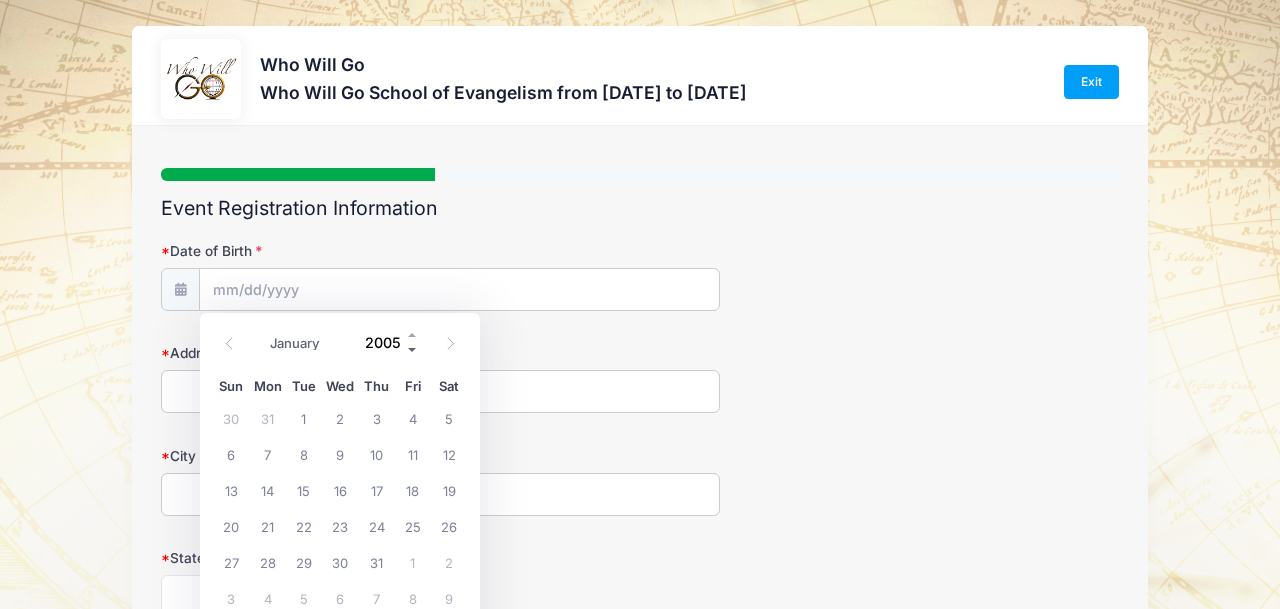 click at bounding box center (413, 349) 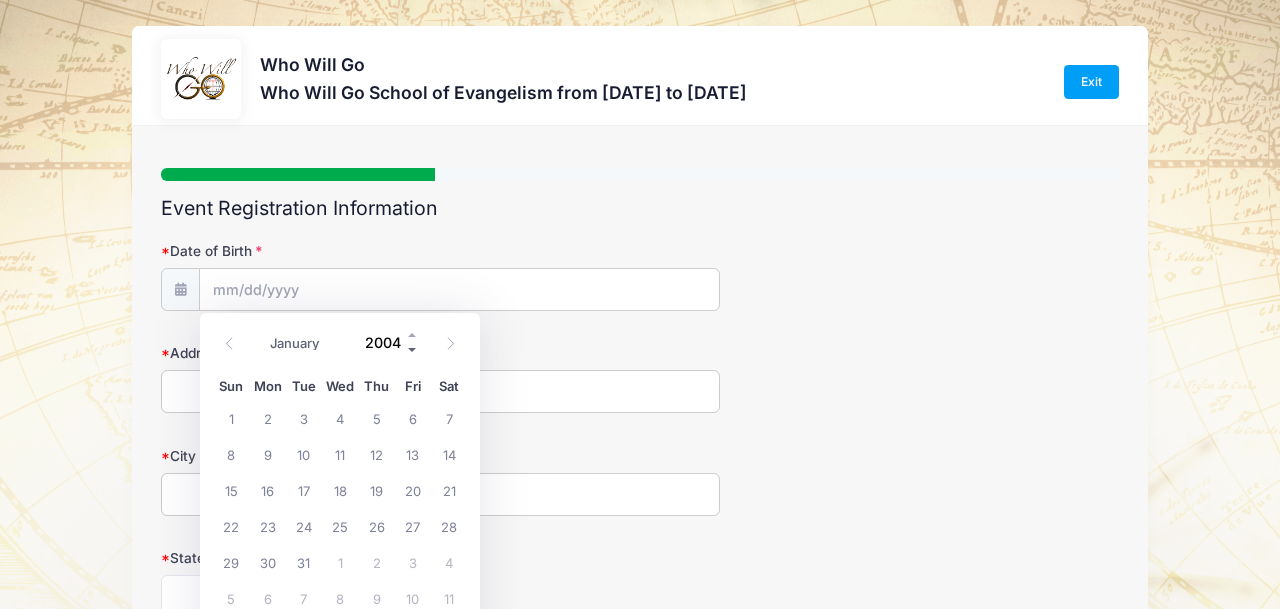 click at bounding box center (413, 349) 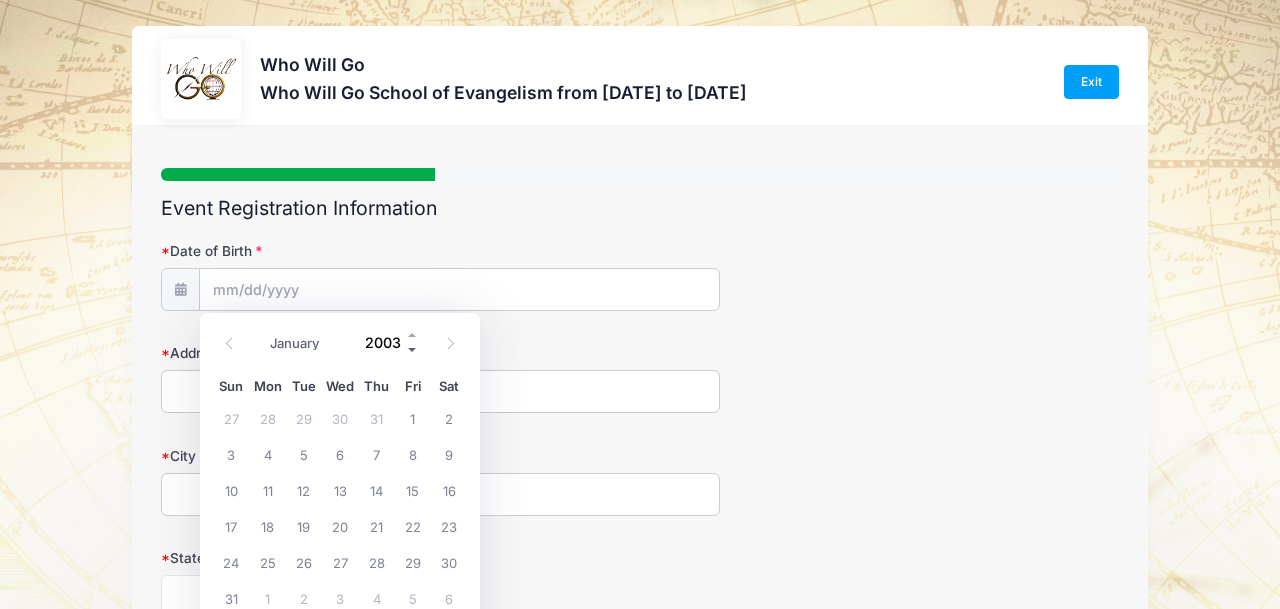 click at bounding box center (413, 349) 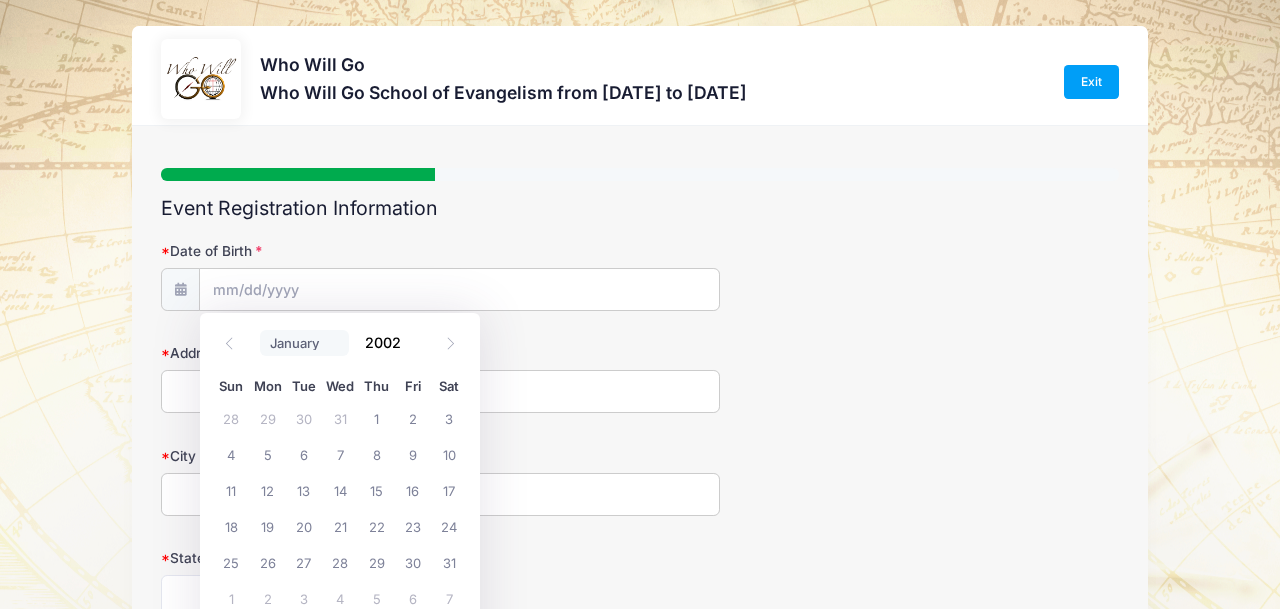 click on "January February March April May June July August September October November December" at bounding box center [304, 343] 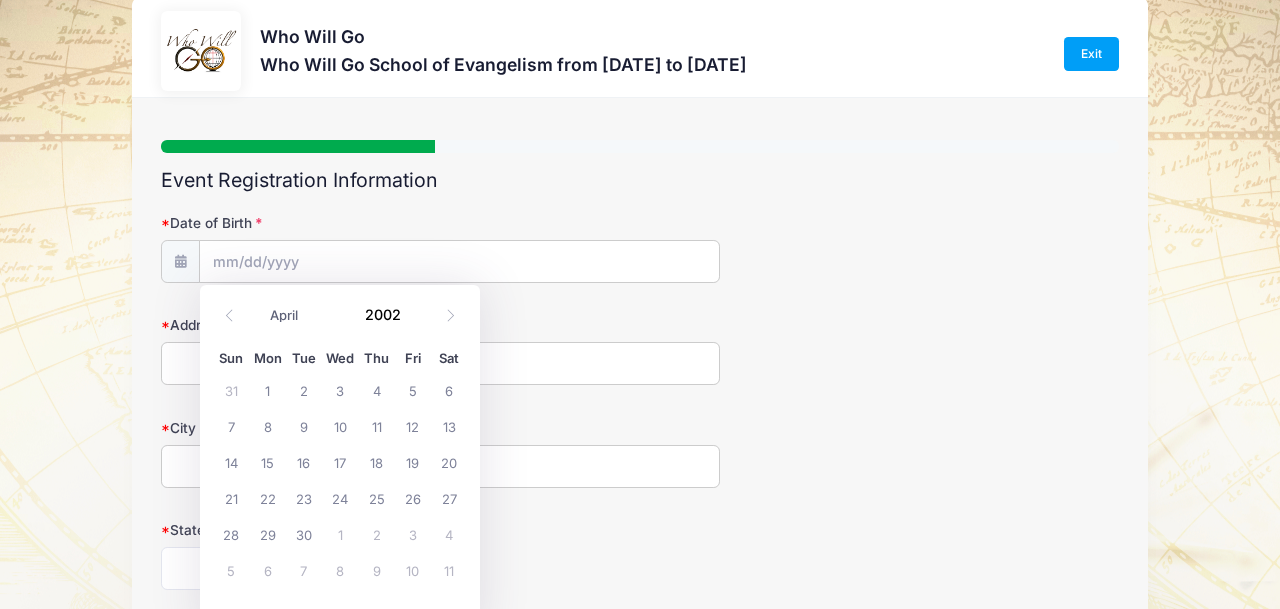 scroll, scrollTop: 29, scrollLeft: 0, axis: vertical 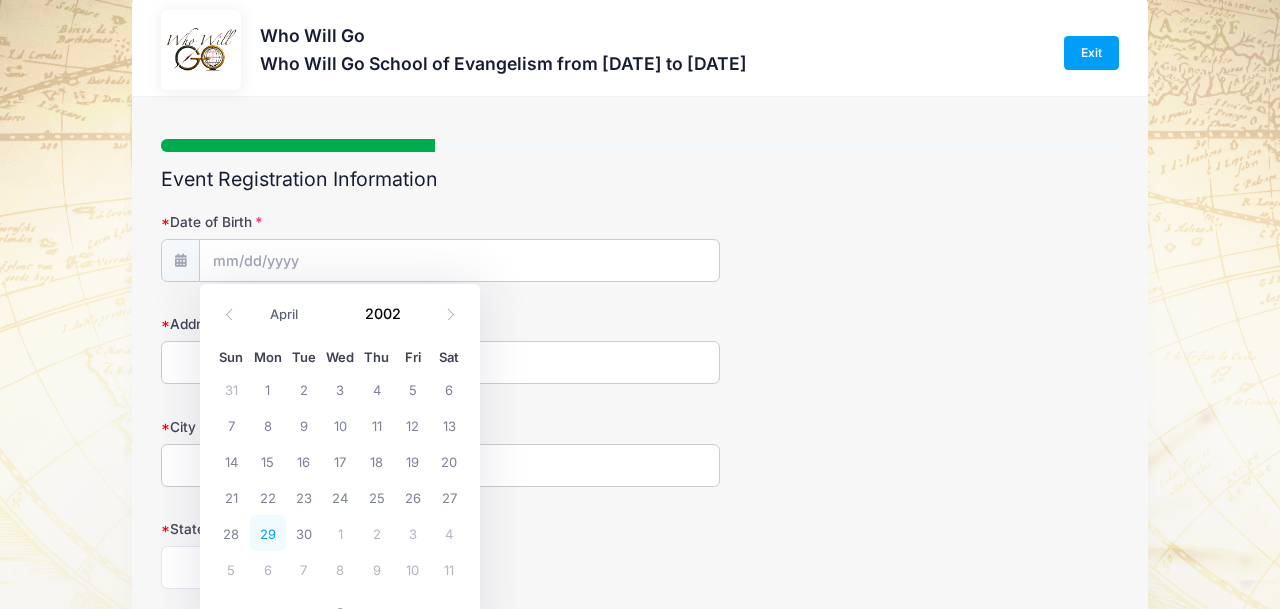 click on "29" at bounding box center [268, 533] 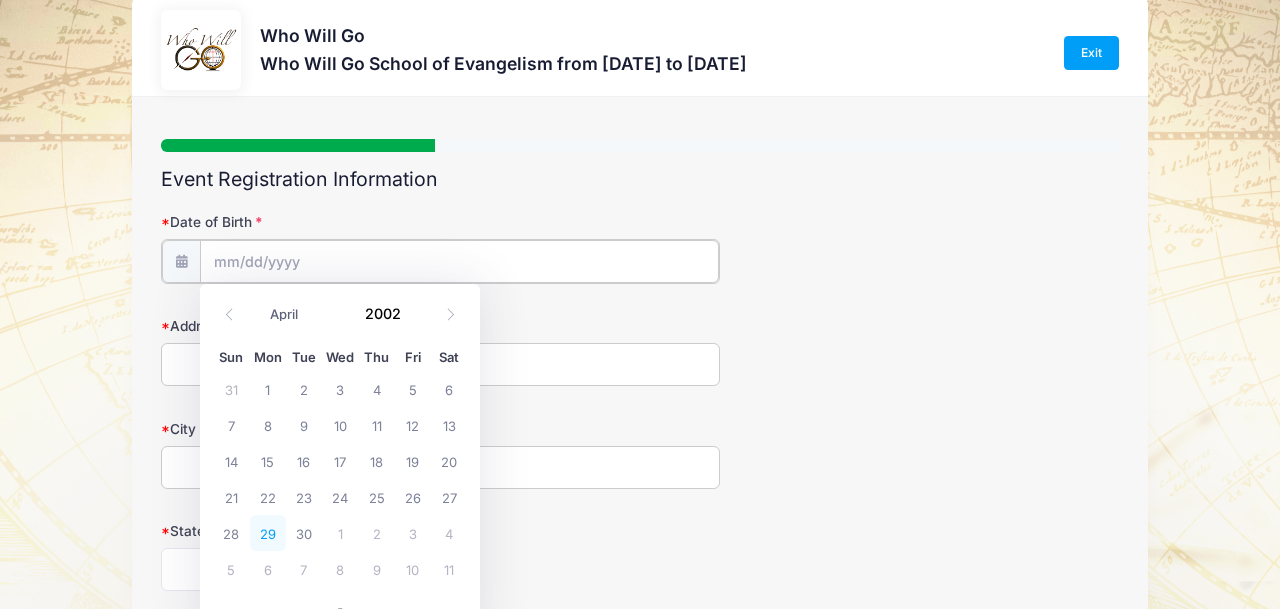 type on "[DATE]" 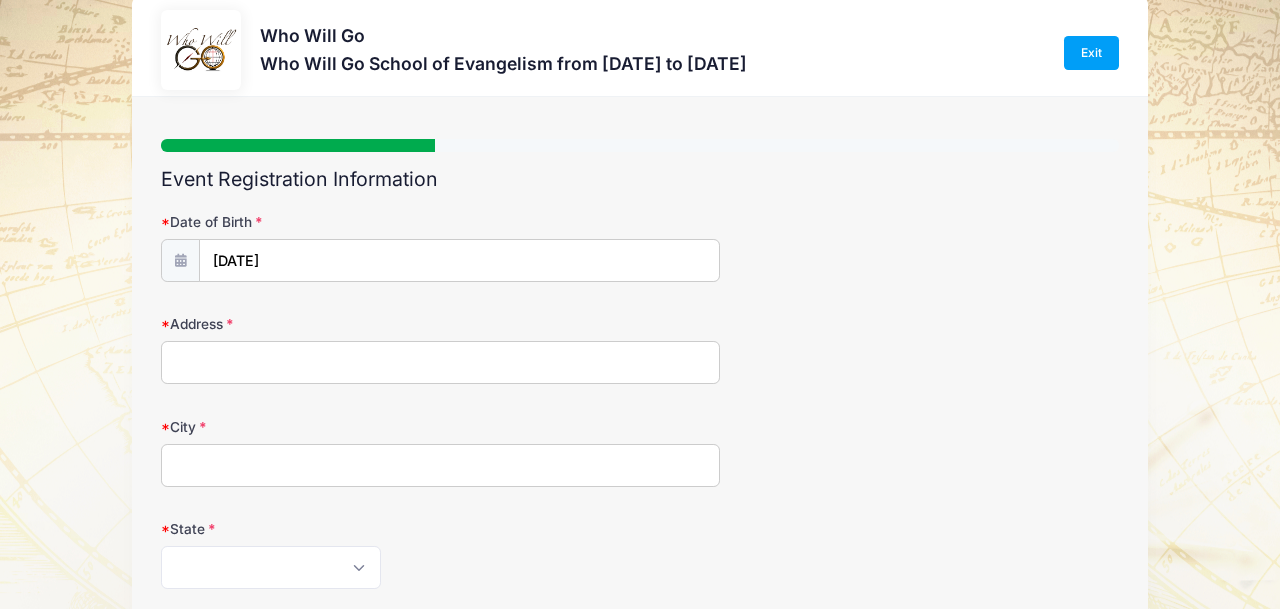 click on "Address" at bounding box center [440, 362] 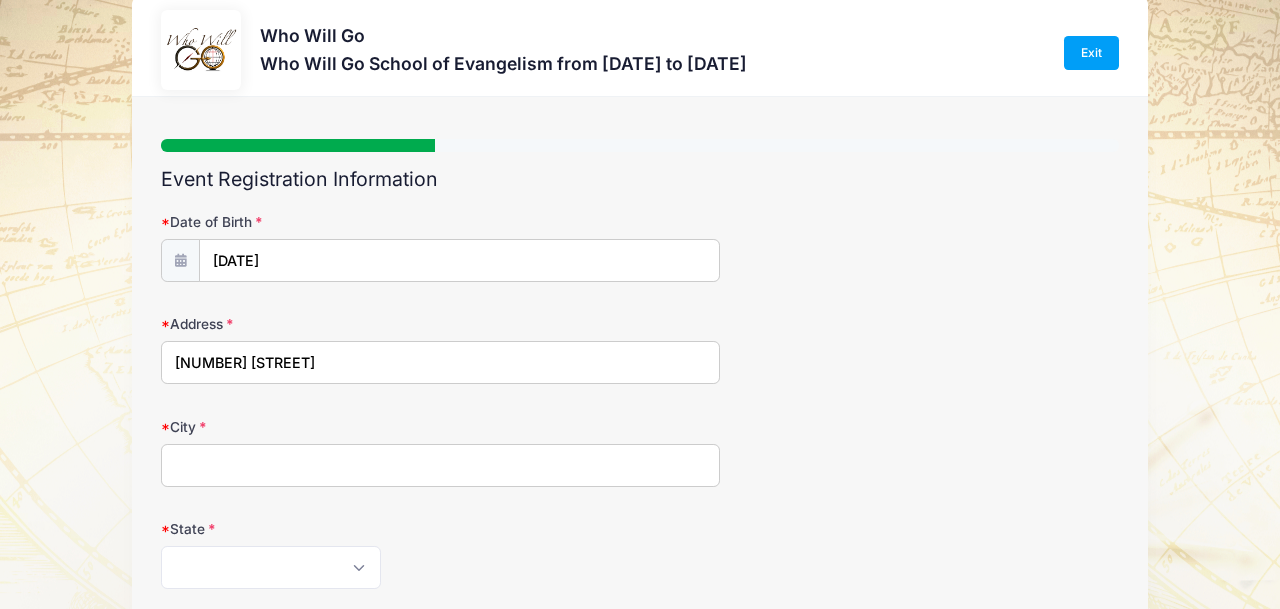 type on "[CITY]" 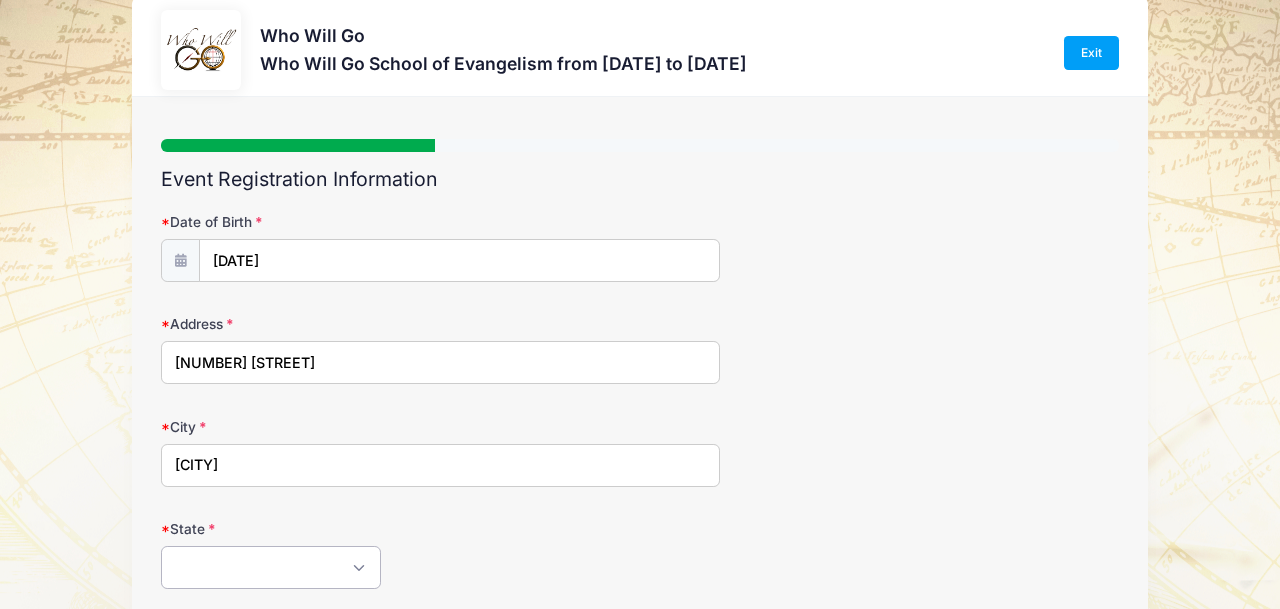 select on "AL" 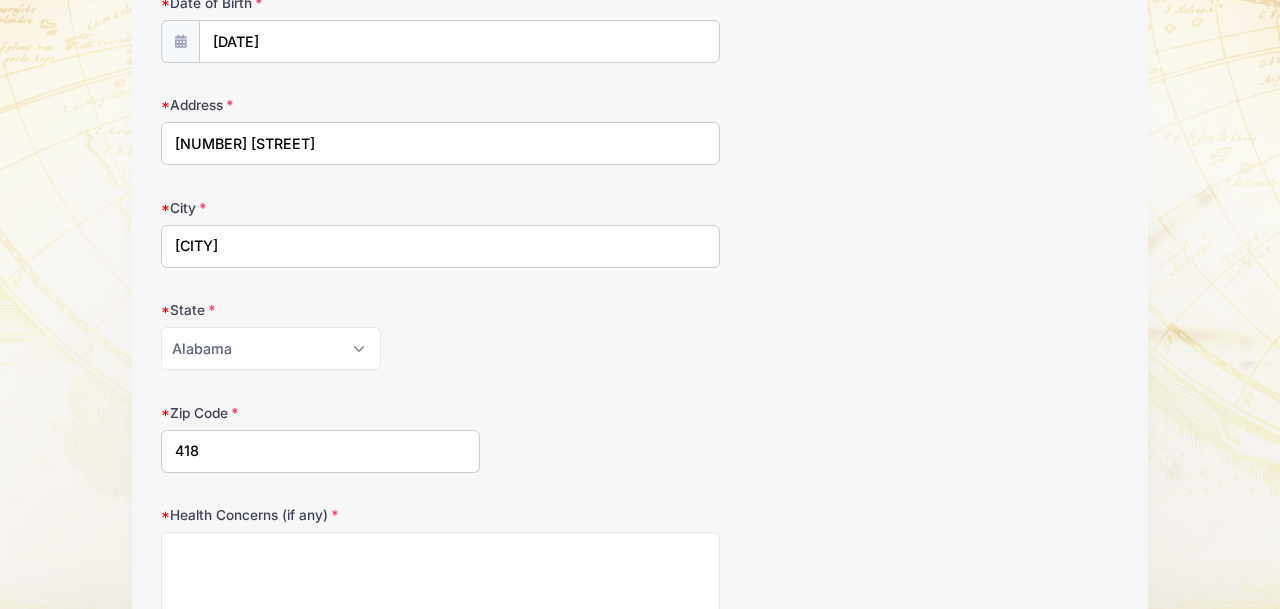 scroll, scrollTop: 294, scrollLeft: 0, axis: vertical 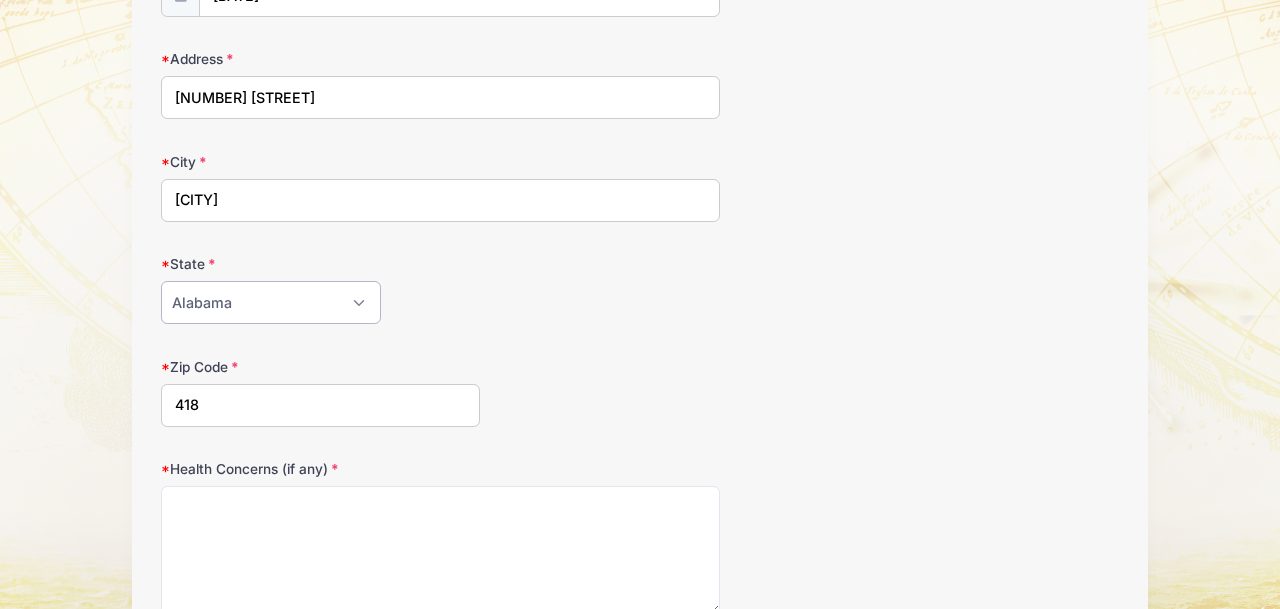 click on "Alabama Alaska American Samoa Arizona Arkansas Armed Forces Africa Armed Forces Americas Armed Forces Canada Armed Forces Europe Armed Forces Middle East Armed Forces Pacific California Colorado Connecticut Delaware District of Columbia Federated States Of Micronesia Florida Georgia Guam Hawaii Idaho Illinois Indiana Iowa Kansas Kentucky Louisiana Maine Marshall Islands Maryland Massachusetts Michigan Minnesota Mississippi Missouri Montana Nebraska Nevada New Hampshire New Jersey New Mexico New York North Carolina North Dakota Northern Mariana Islands Ohio Oklahoma Oregon Palau Pennsylvania Puerto Rico Rhode Island South Carolina South Dakota Tennessee Texas Utah Vermont Virgin Islands Virginia Washington West Virginia Wisconsin Wyoming Other-Canada Other" at bounding box center (271, 302) 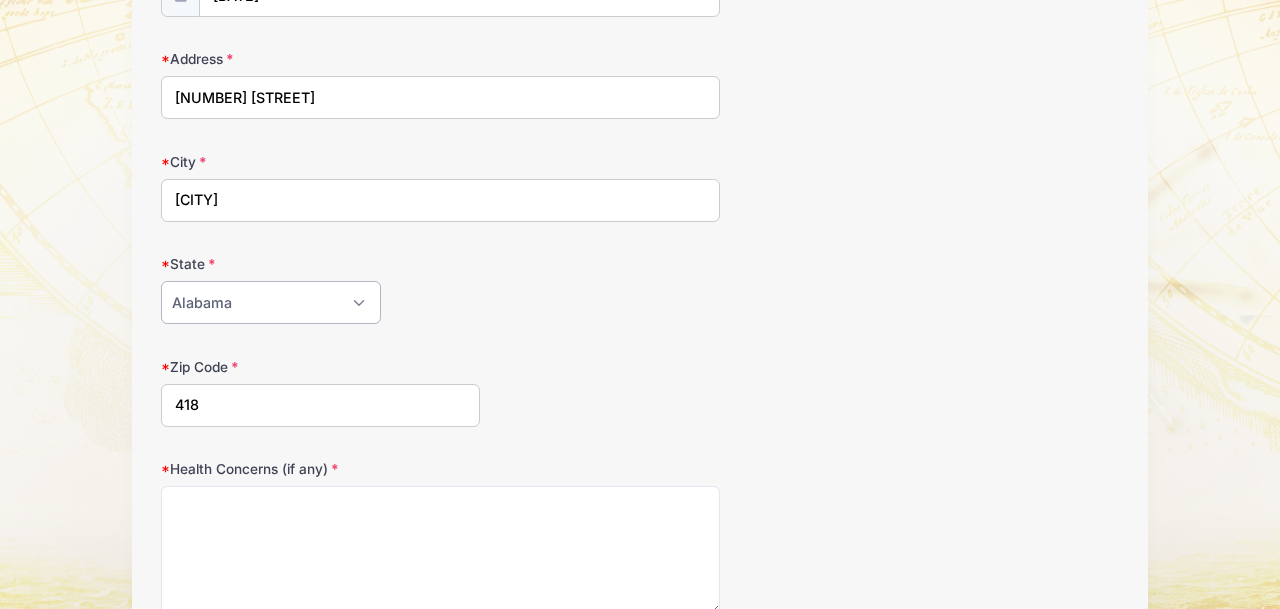 click on "Alabama Alaska American Samoa Arizona Arkansas Armed Forces Africa Armed Forces Americas Armed Forces Canada Armed Forces Europe Armed Forces Middle East Armed Forces Pacific California Colorado Connecticut Delaware District of Columbia Federated States Of Micronesia Florida Georgia Guam Hawaii Idaho Illinois Indiana Iowa Kansas Kentucky Louisiana Maine Marshall Islands Maryland Massachusetts Michigan Minnesota Mississippi Missouri Montana Nebraska Nevada New Hampshire New Jersey New Mexico New York North Carolina North Dakota Northern Mariana Islands Ohio Oklahoma Oregon Palau Pennsylvania Puerto Rico Rhode Island South Carolina South Dakota Tennessee Texas Utah Vermont Virgin Islands Virginia Washington West Virginia Wisconsin Wyoming Other-Canada Other" at bounding box center (271, 302) 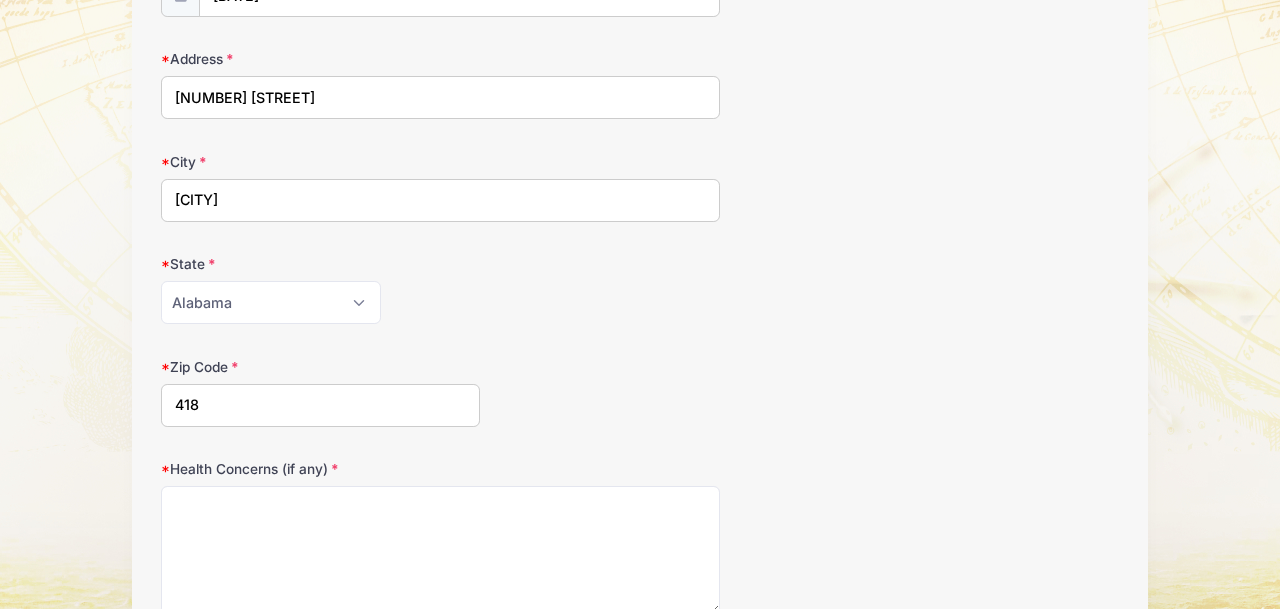 click on "418" at bounding box center [320, 405] 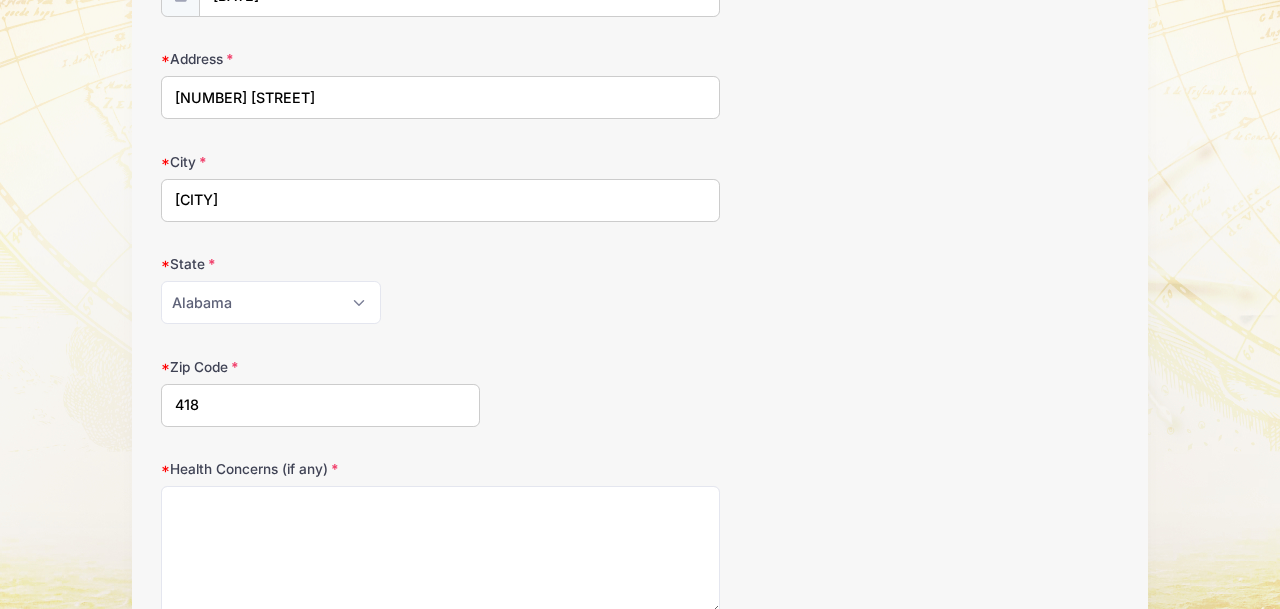 type on "[POSTAL_CODE]" 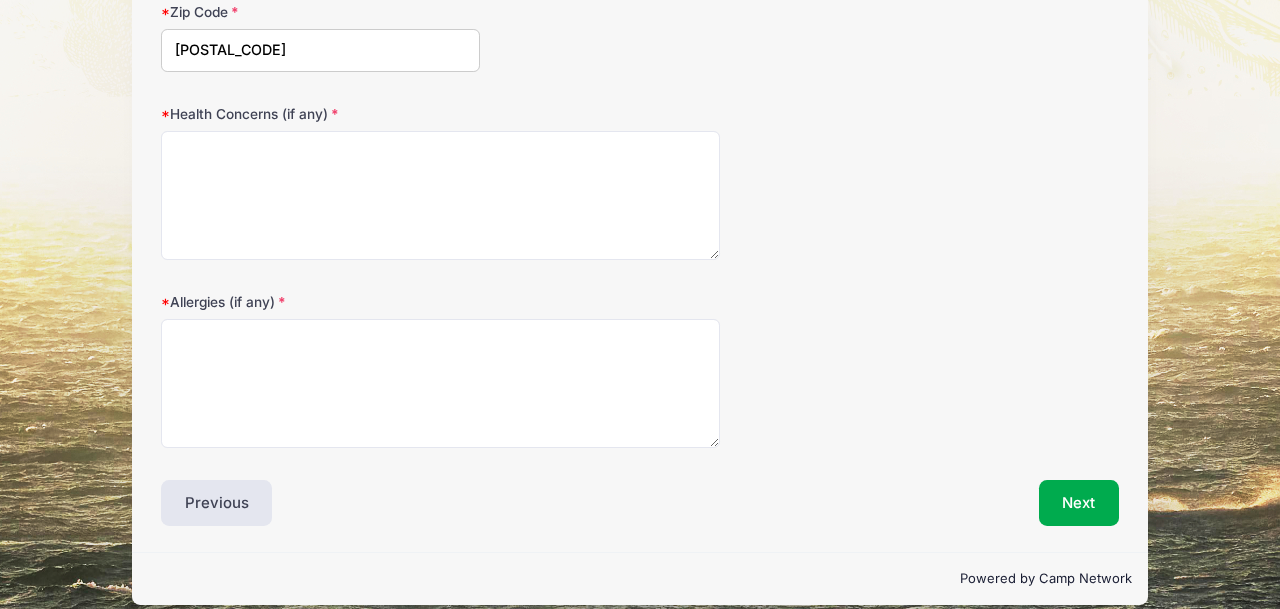 scroll, scrollTop: 652, scrollLeft: 0, axis: vertical 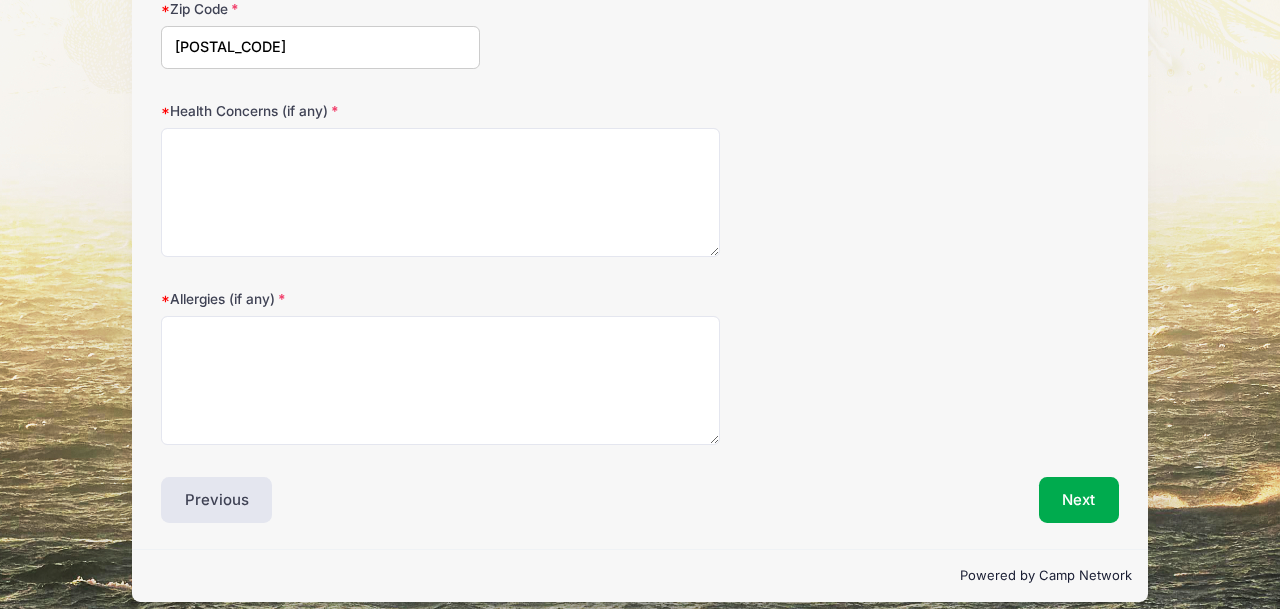 click on "Allergies (if any)" at bounding box center (640, 367) 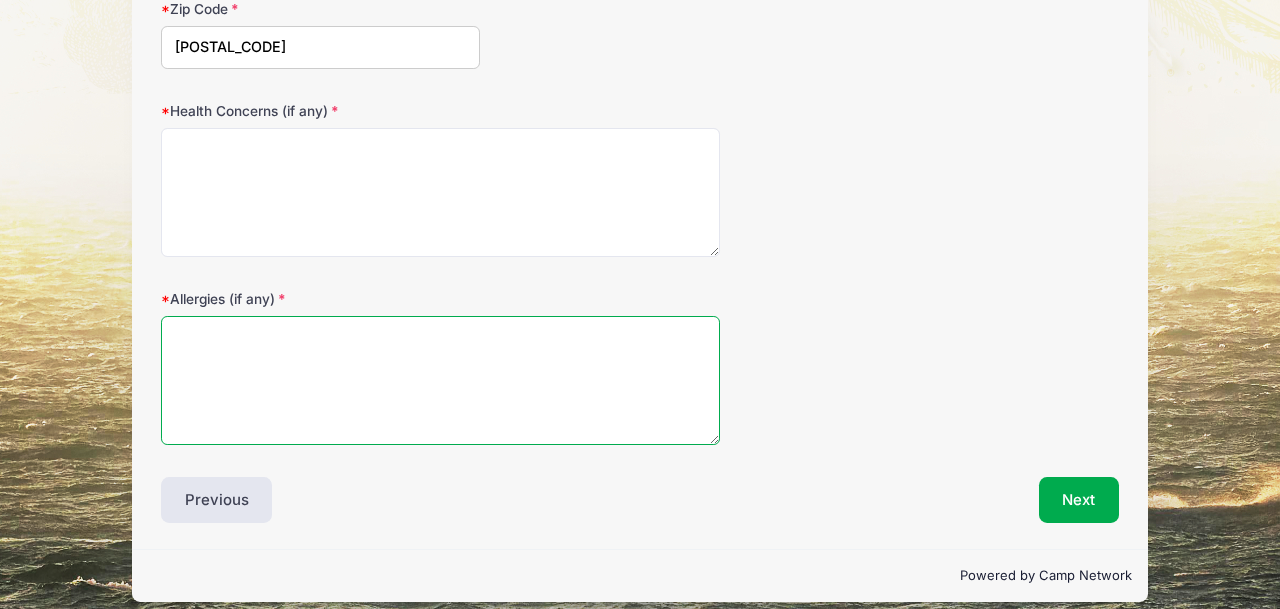click on "Allergies (if any)" at bounding box center [440, 380] 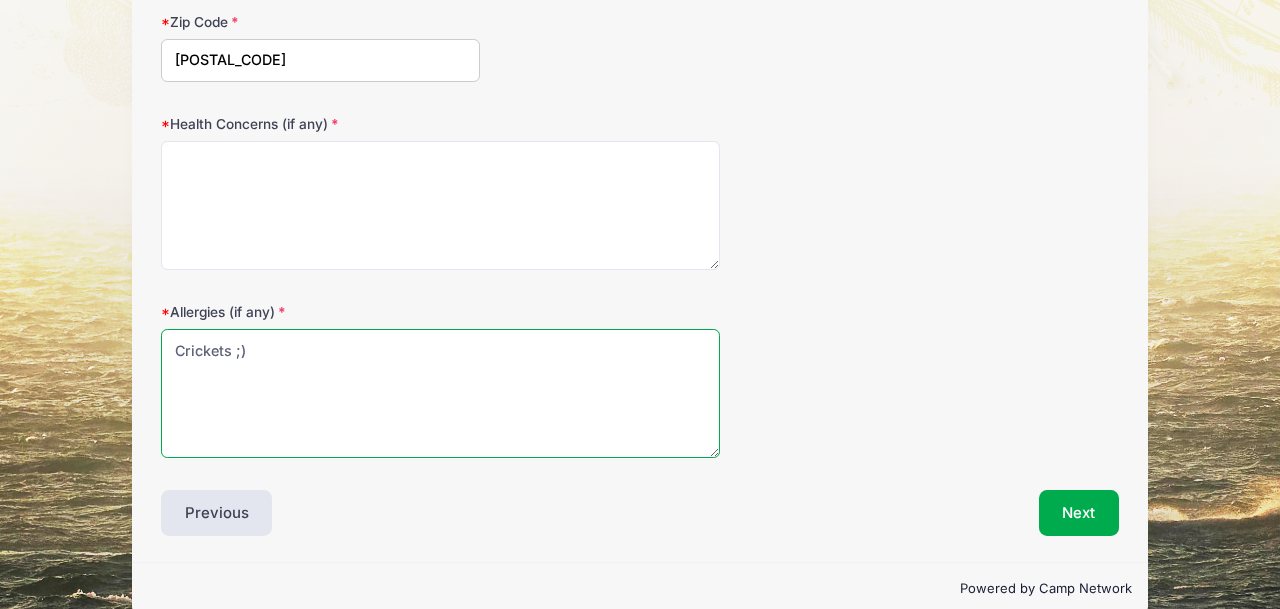 scroll, scrollTop: 670, scrollLeft: 0, axis: vertical 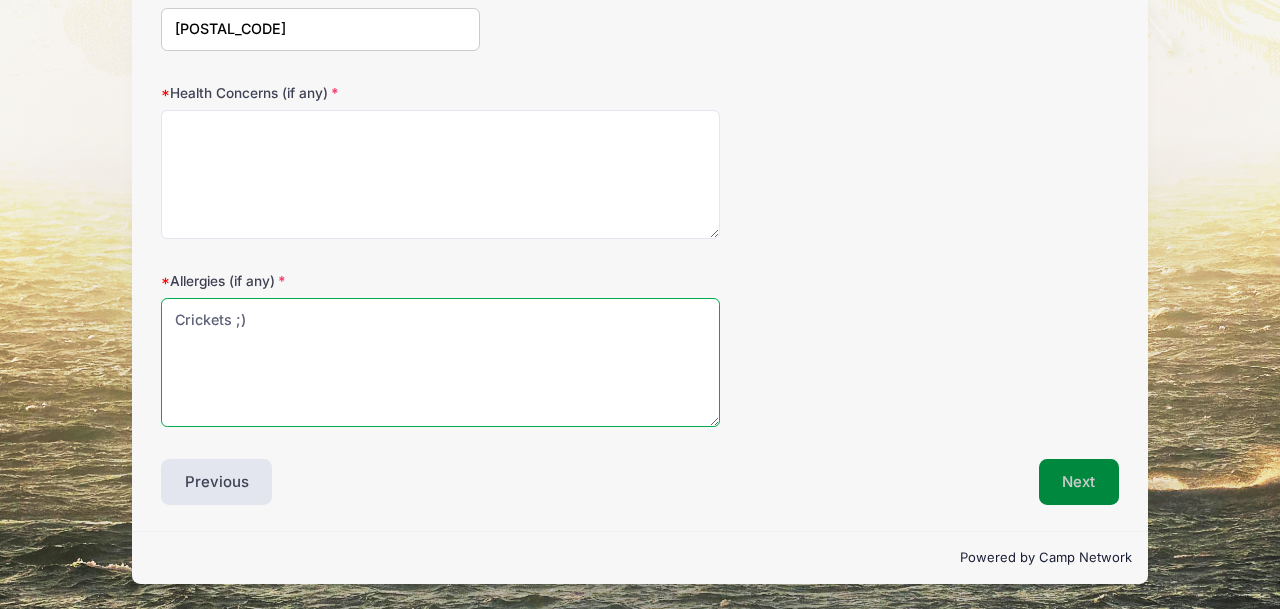 type on "Crickets ;)" 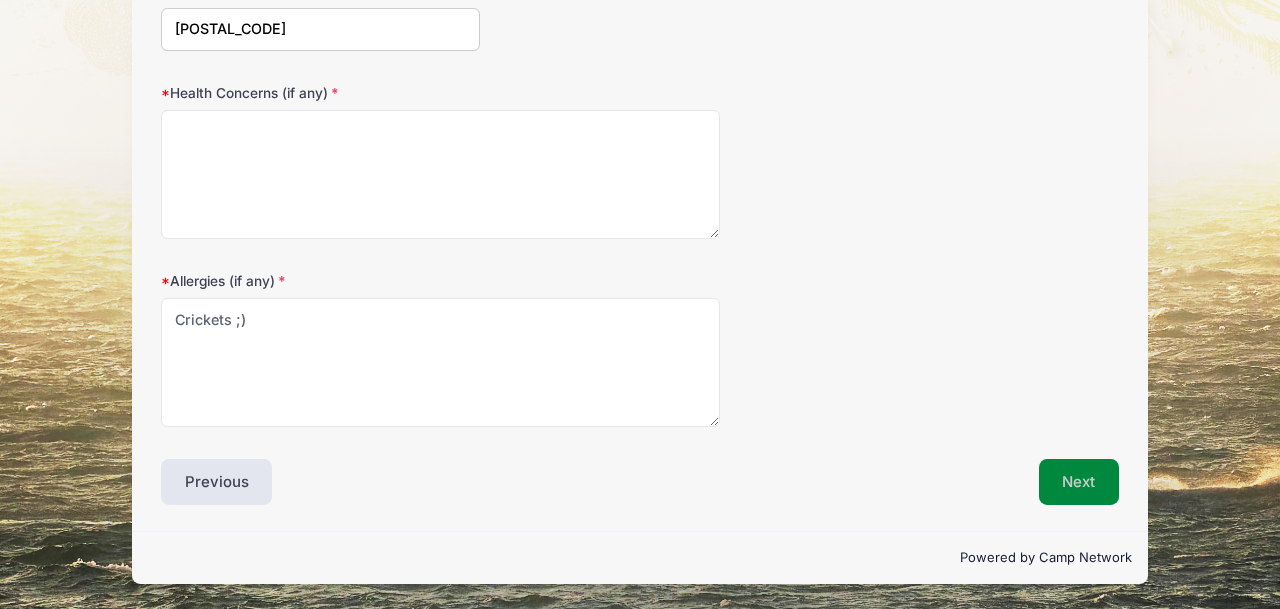 click on "Next" at bounding box center [1079, 482] 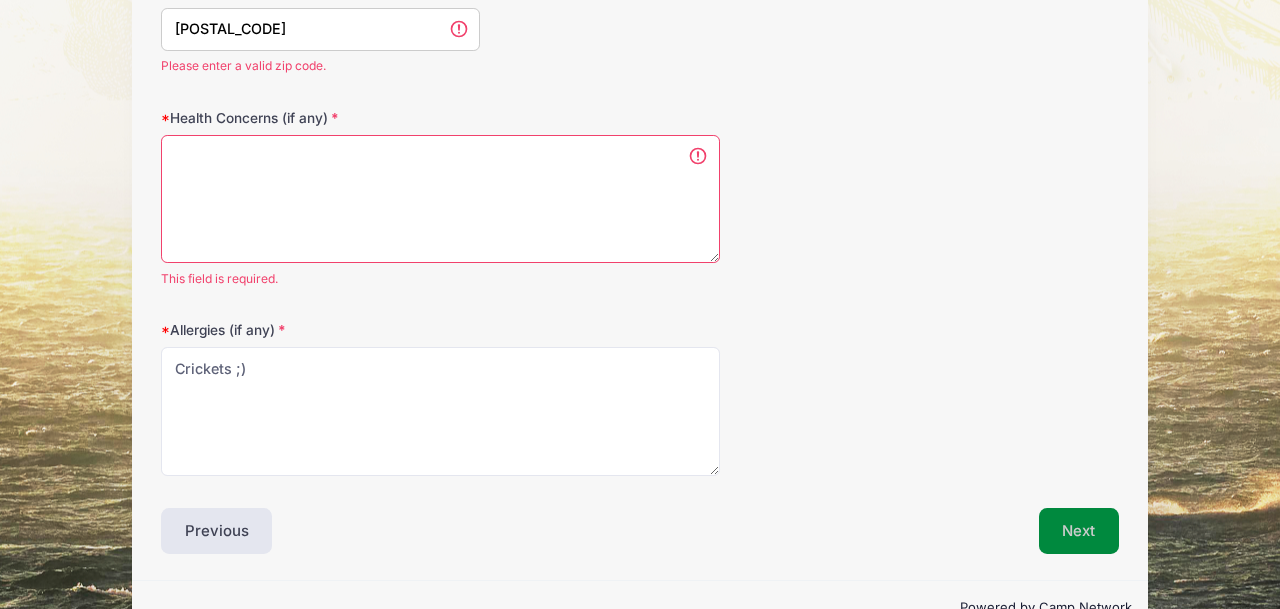 scroll, scrollTop: 558, scrollLeft: 0, axis: vertical 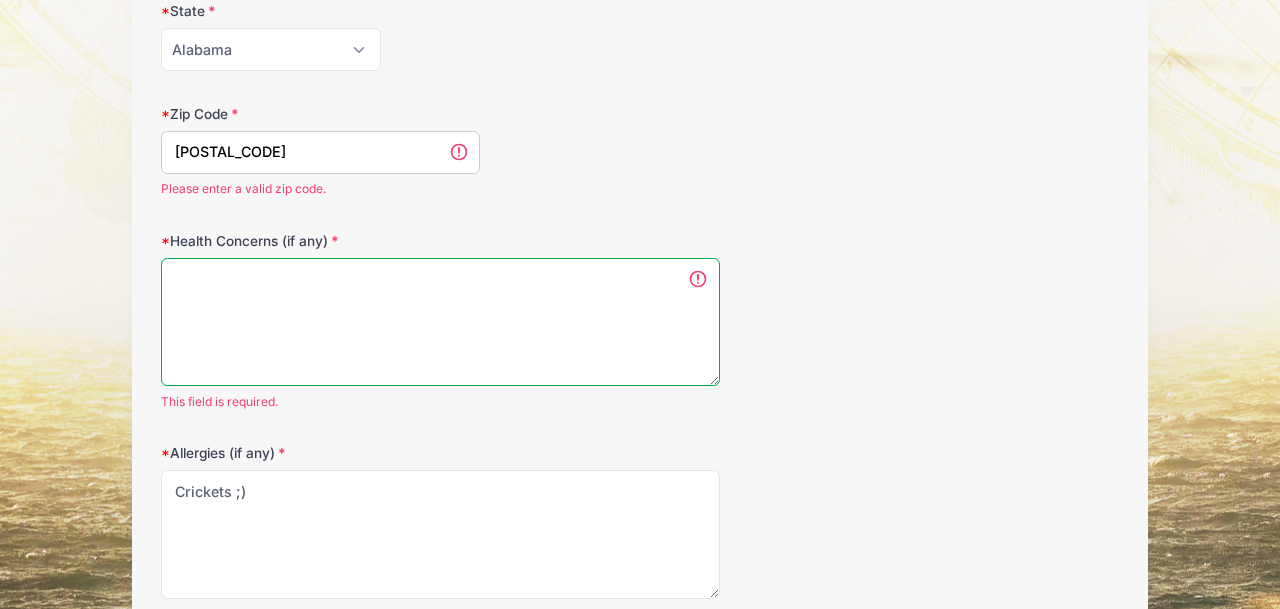 click on "Health Concerns (if any)" at bounding box center [440, 322] 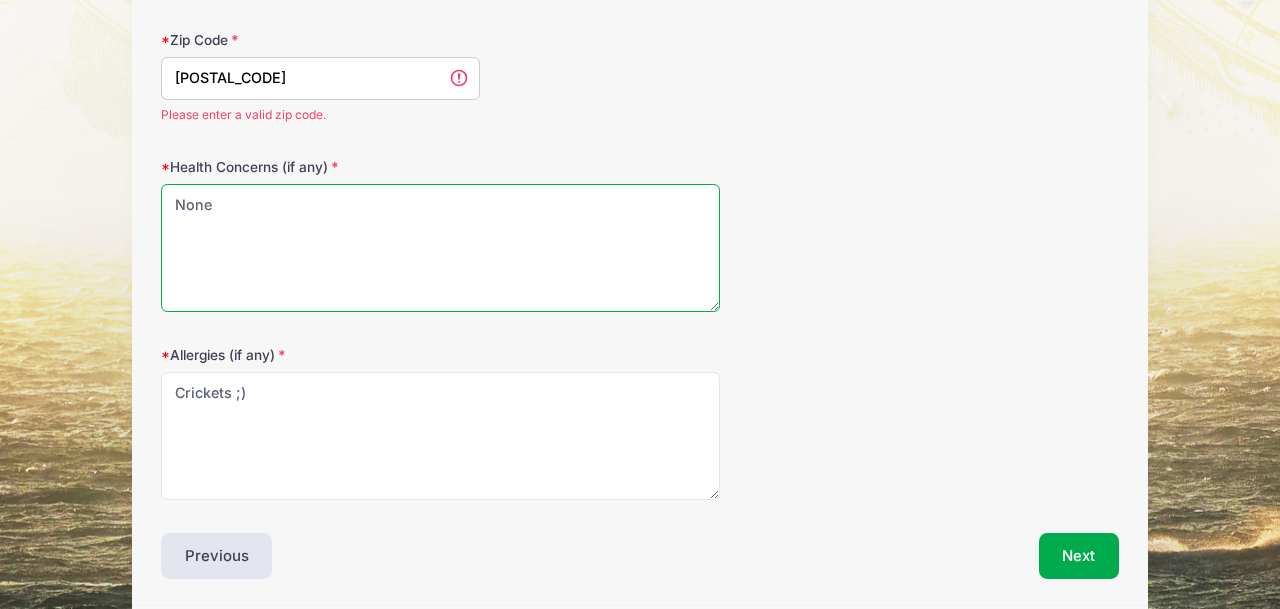 scroll, scrollTop: 695, scrollLeft: 0, axis: vertical 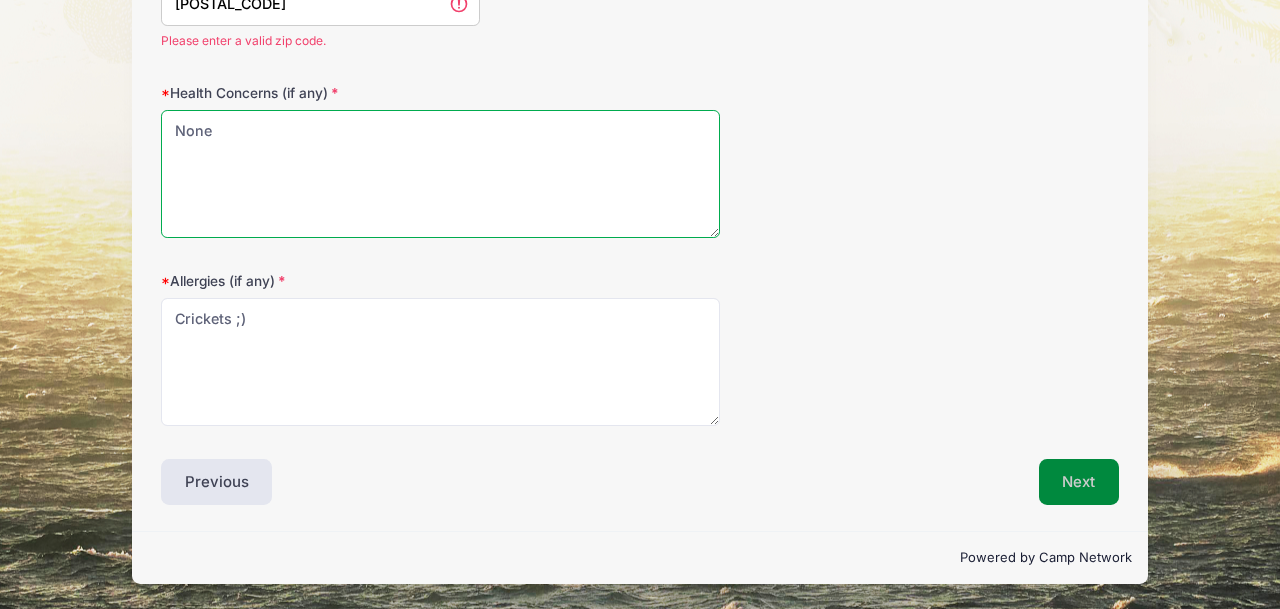 type on "None" 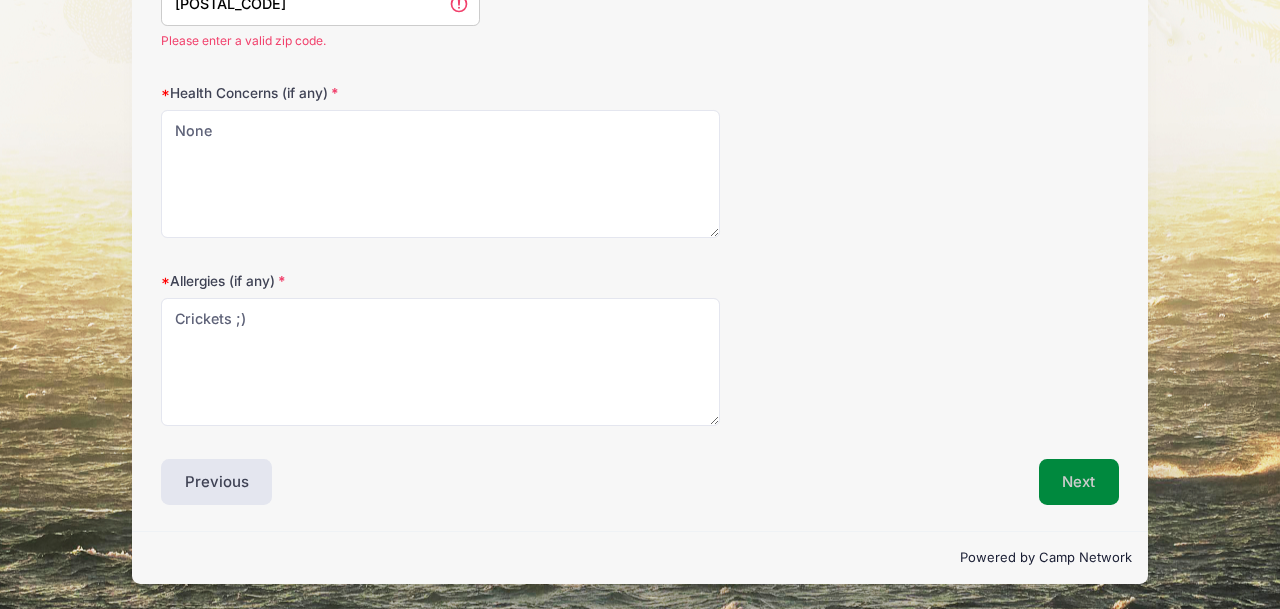 click on "Next" at bounding box center (1079, 482) 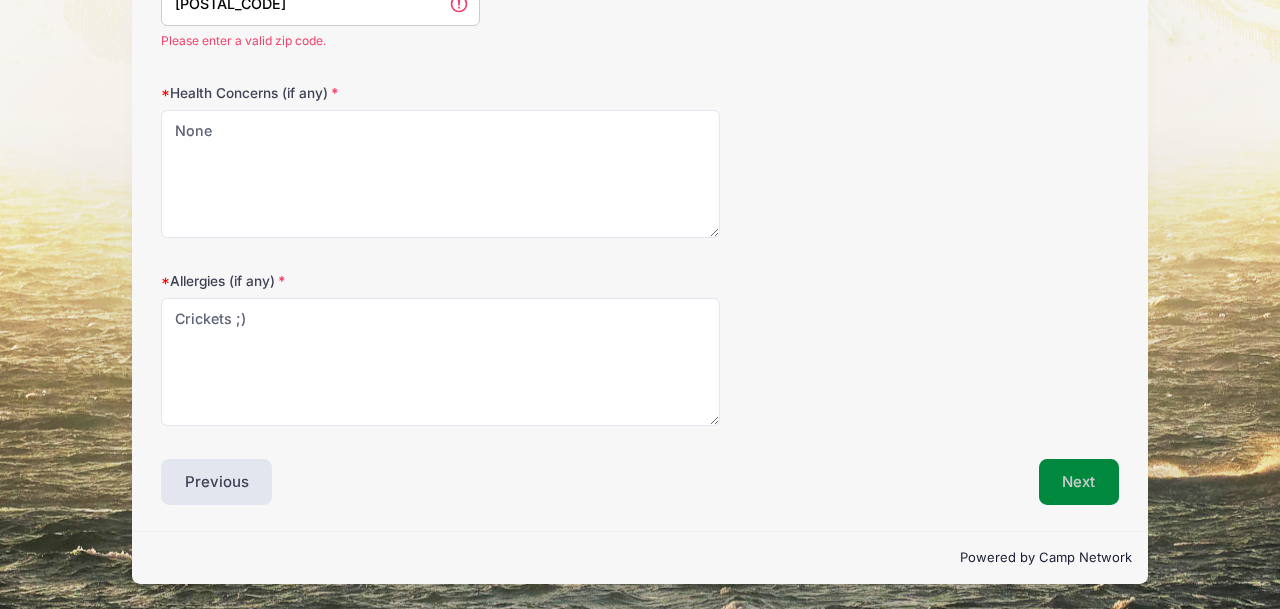 scroll, scrollTop: 627, scrollLeft: 0, axis: vertical 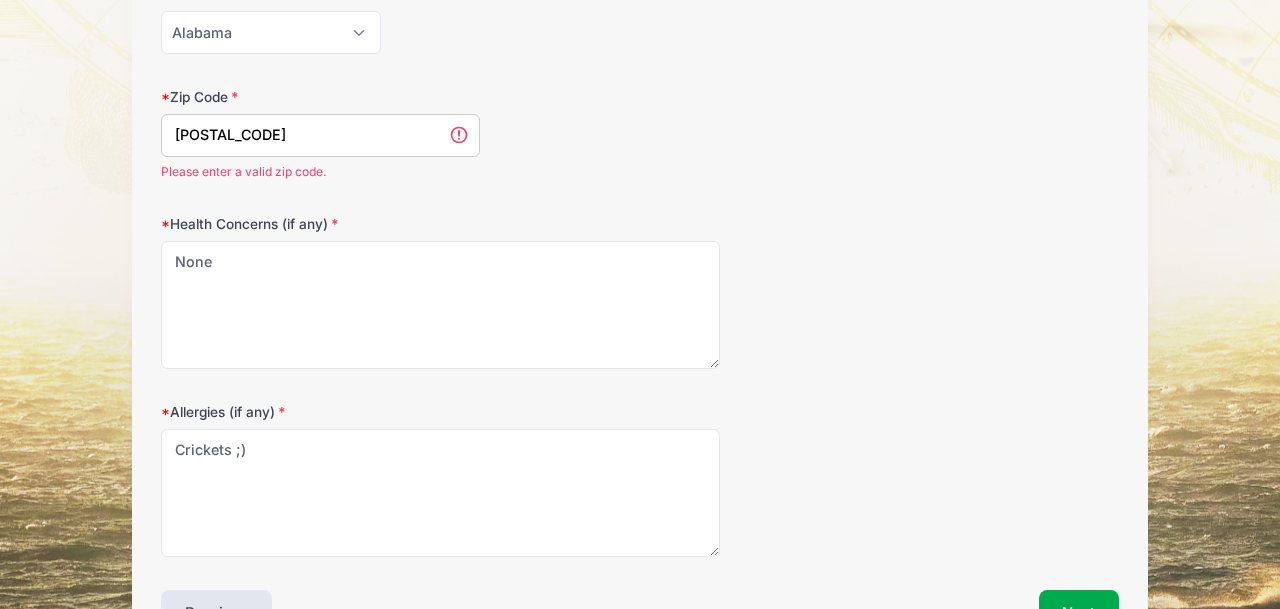 click on "[POSTAL_CODE]" at bounding box center (320, 135) 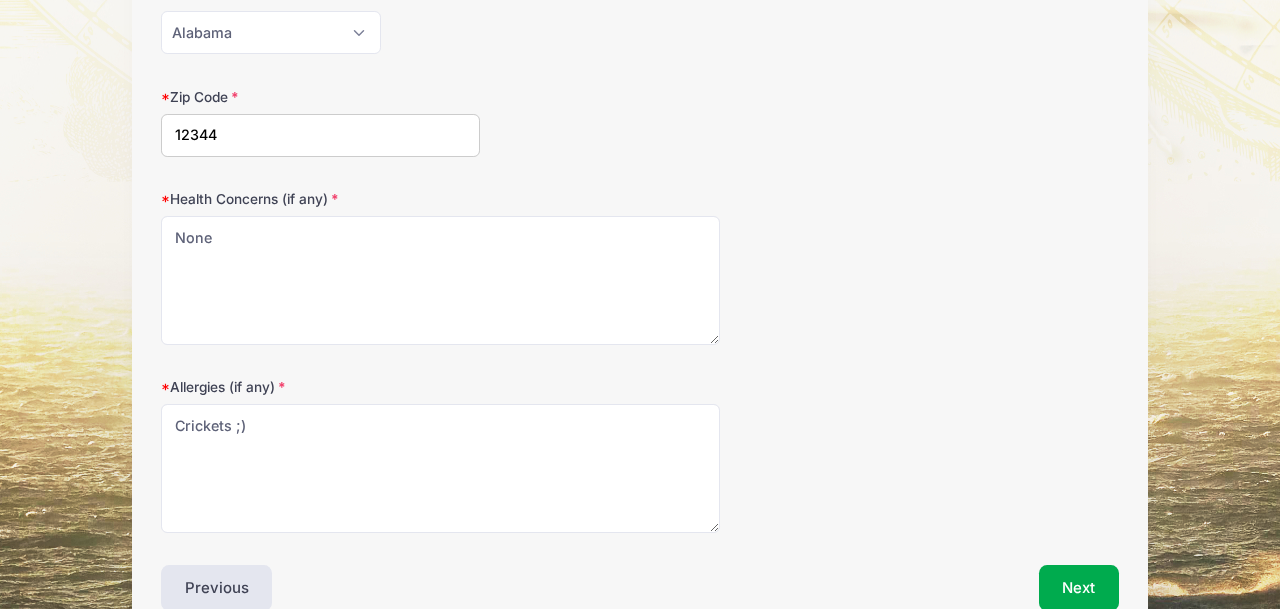 scroll, scrollTop: 669, scrollLeft: 0, axis: vertical 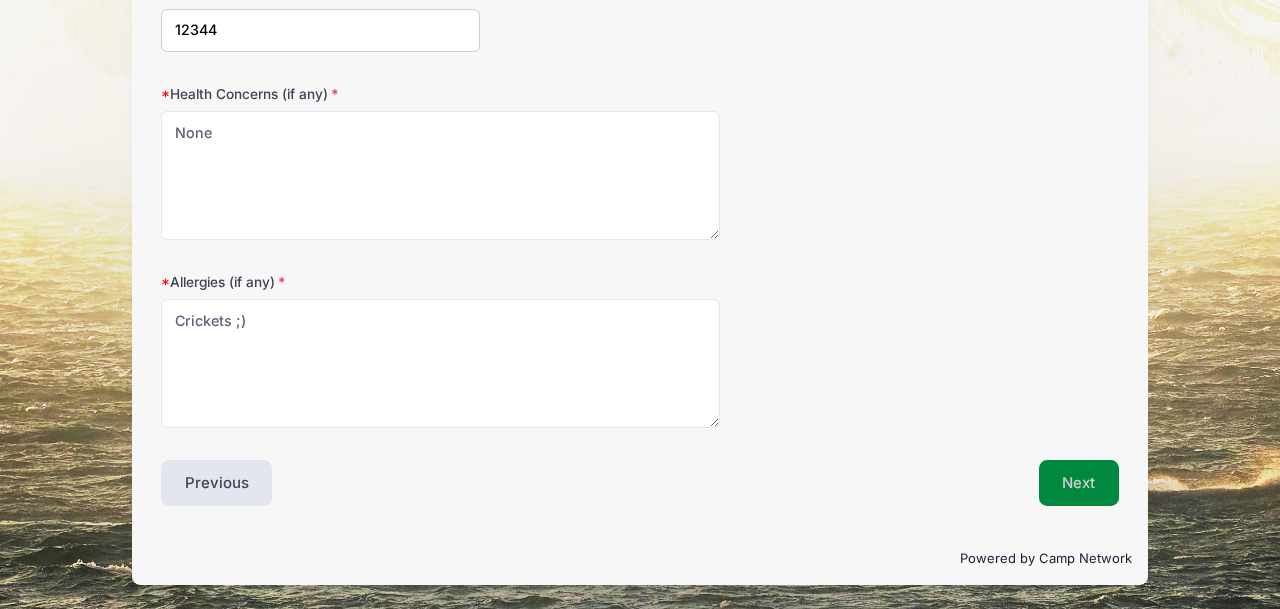 type on "12344" 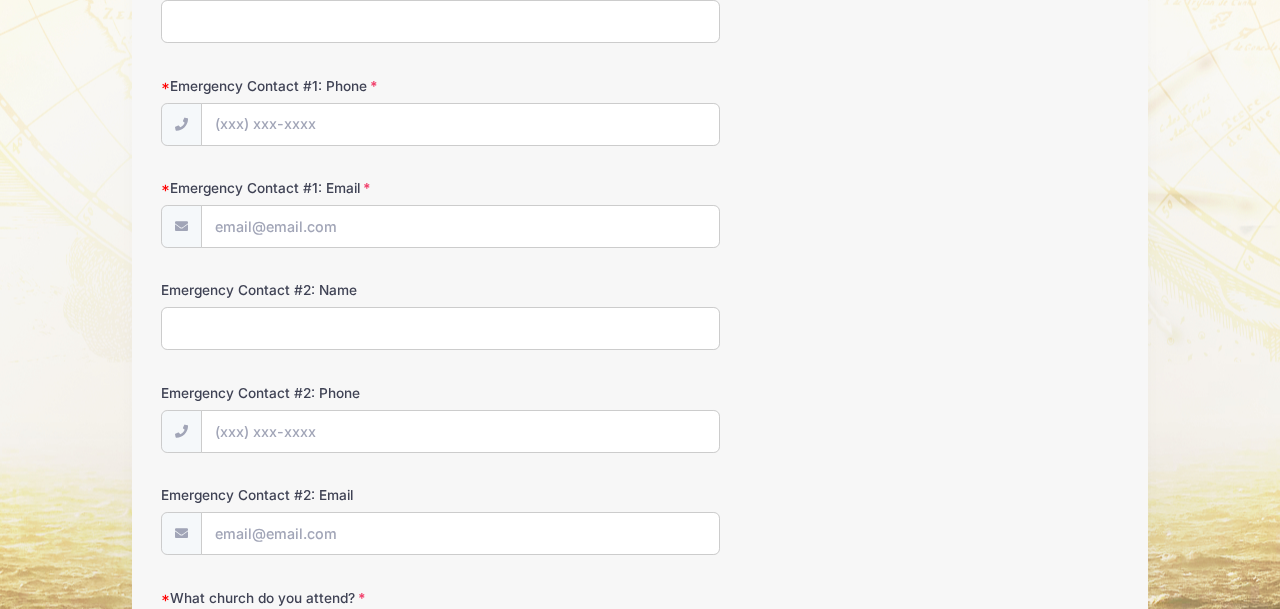 scroll, scrollTop: 82, scrollLeft: 0, axis: vertical 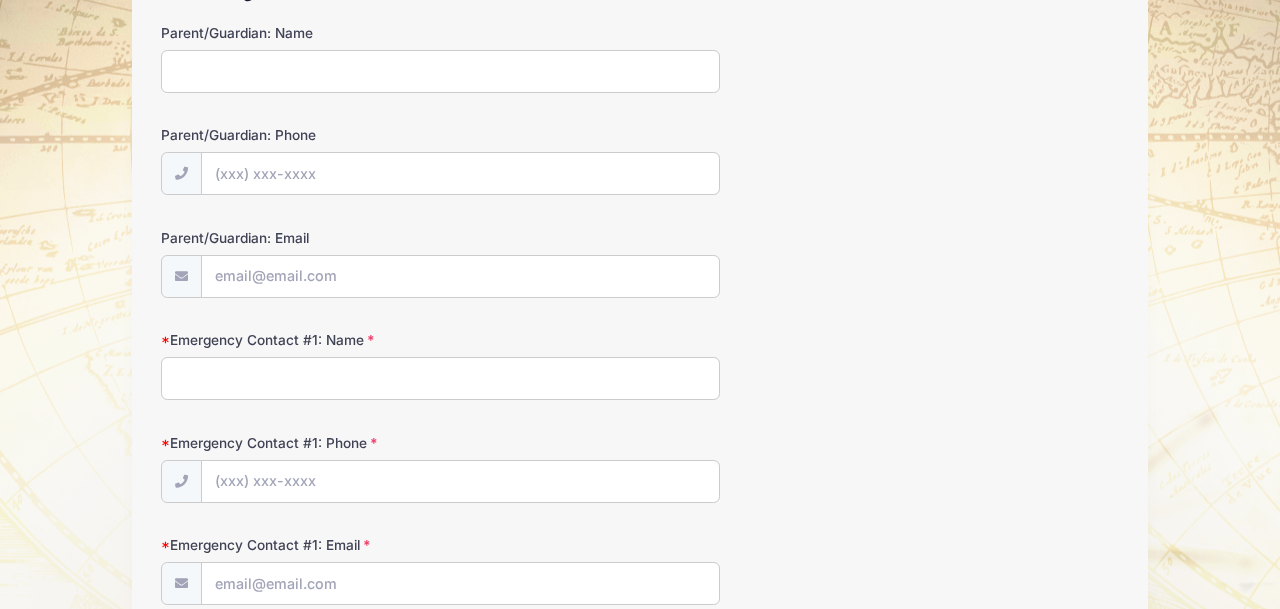 click on "Emergency Contact #1: Name" at bounding box center (440, 378) 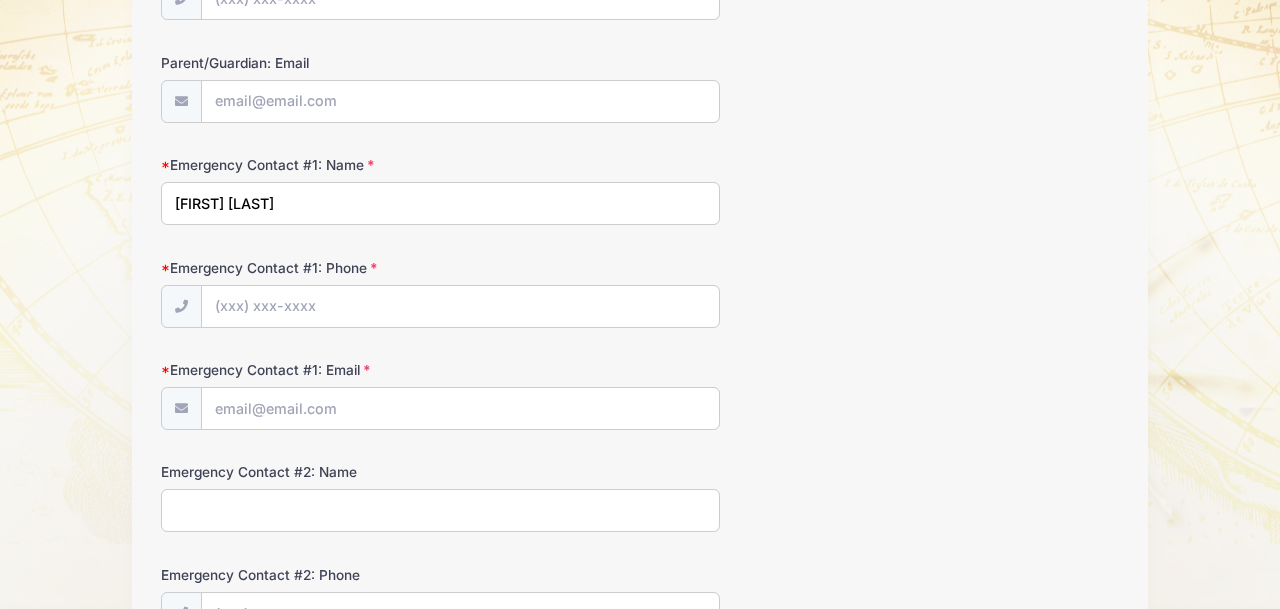 scroll, scrollTop: 397, scrollLeft: 0, axis: vertical 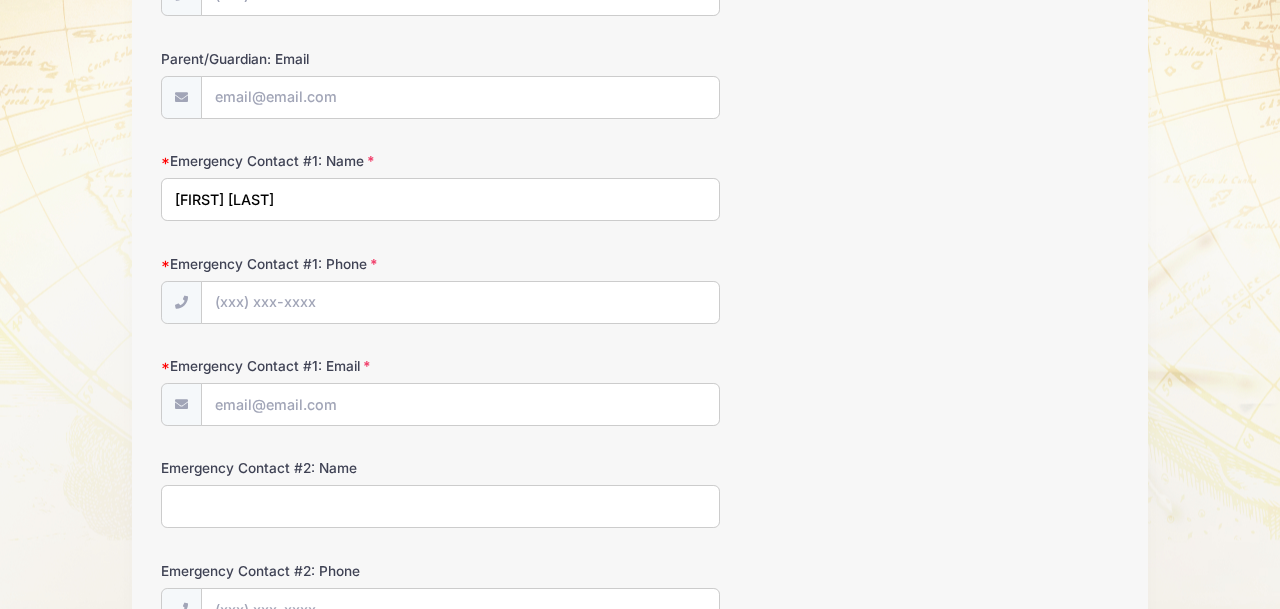 type on "[FIRST] [LAST]" 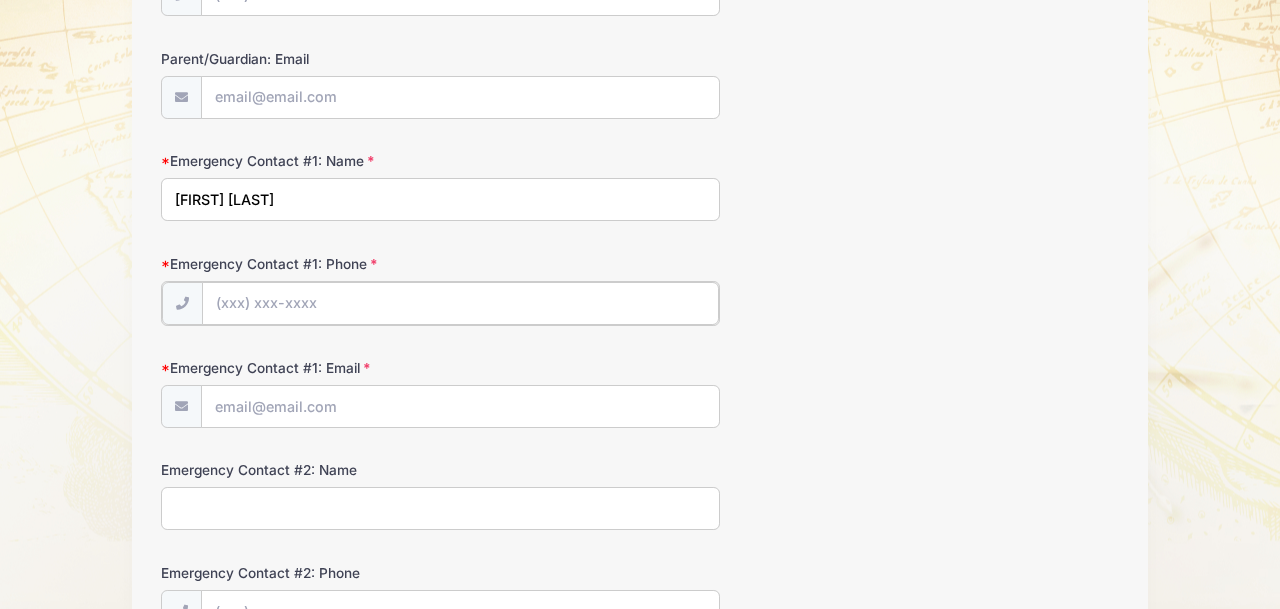 click on "Emergency Contact #1: Phone" at bounding box center [460, 303] 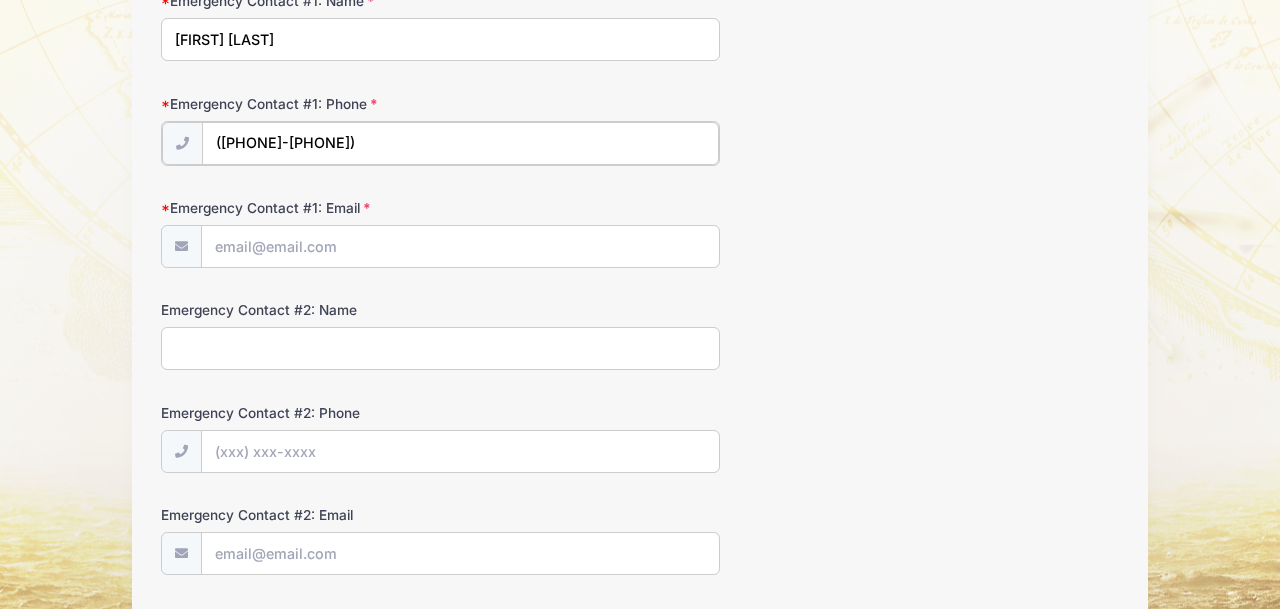 scroll, scrollTop: 558, scrollLeft: 0, axis: vertical 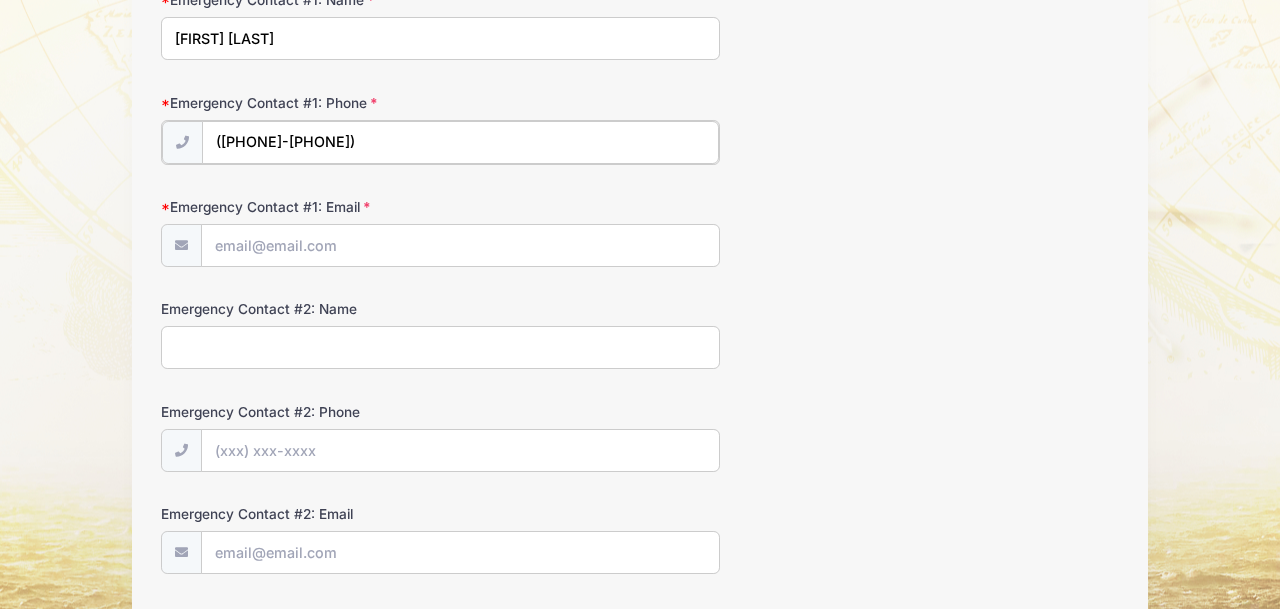 type on "([PHONE]-[PHONE])" 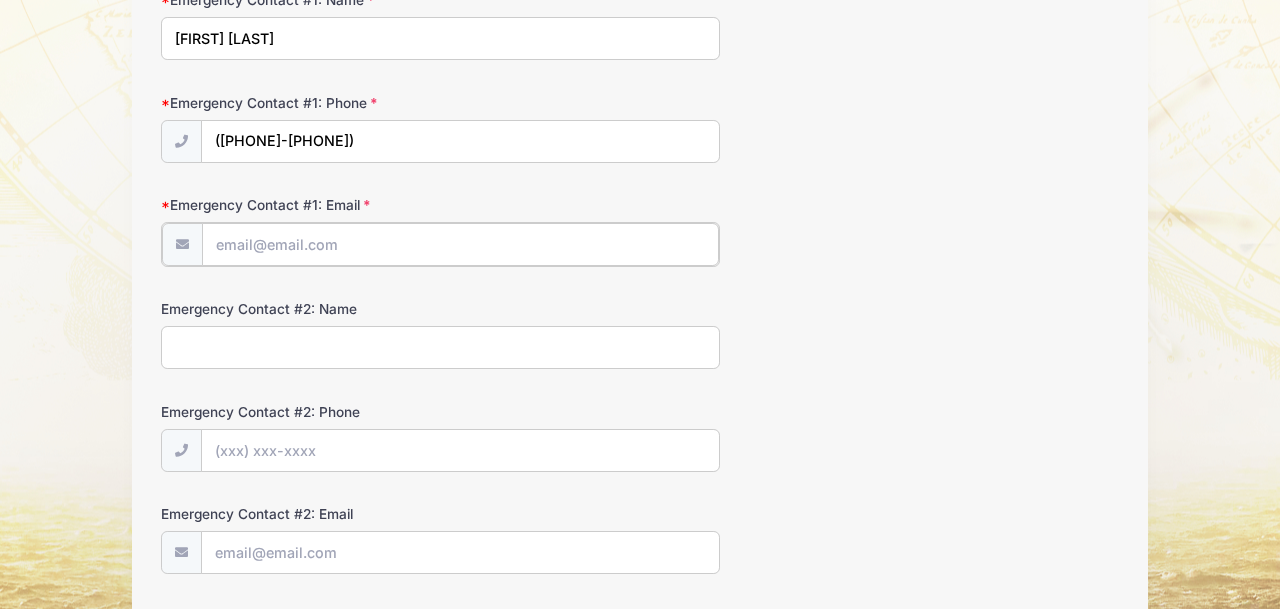 click on "Emergency Contact #1: Email" at bounding box center [460, 244] 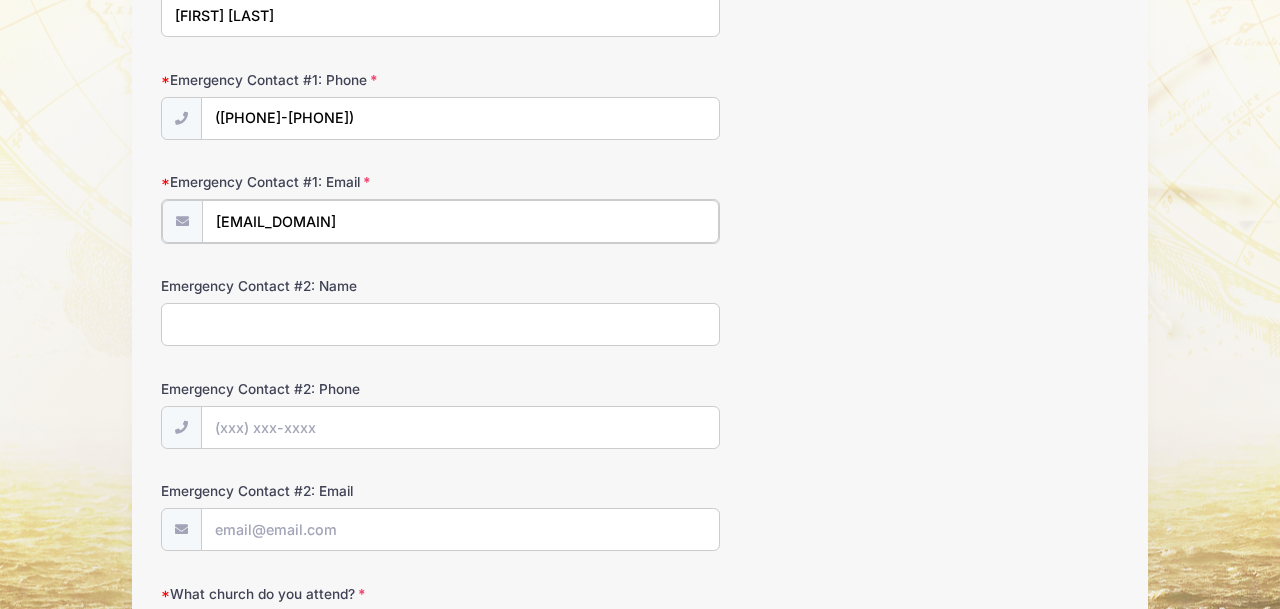 scroll, scrollTop: 646, scrollLeft: 0, axis: vertical 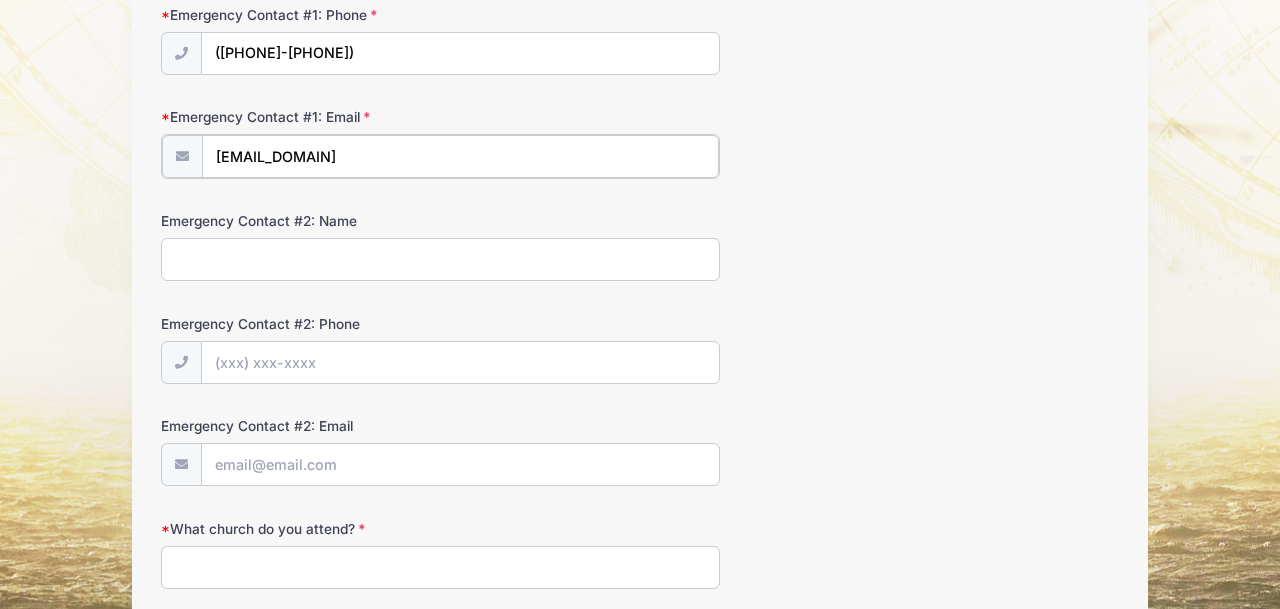 type on "[EMAIL_DOMAIN]" 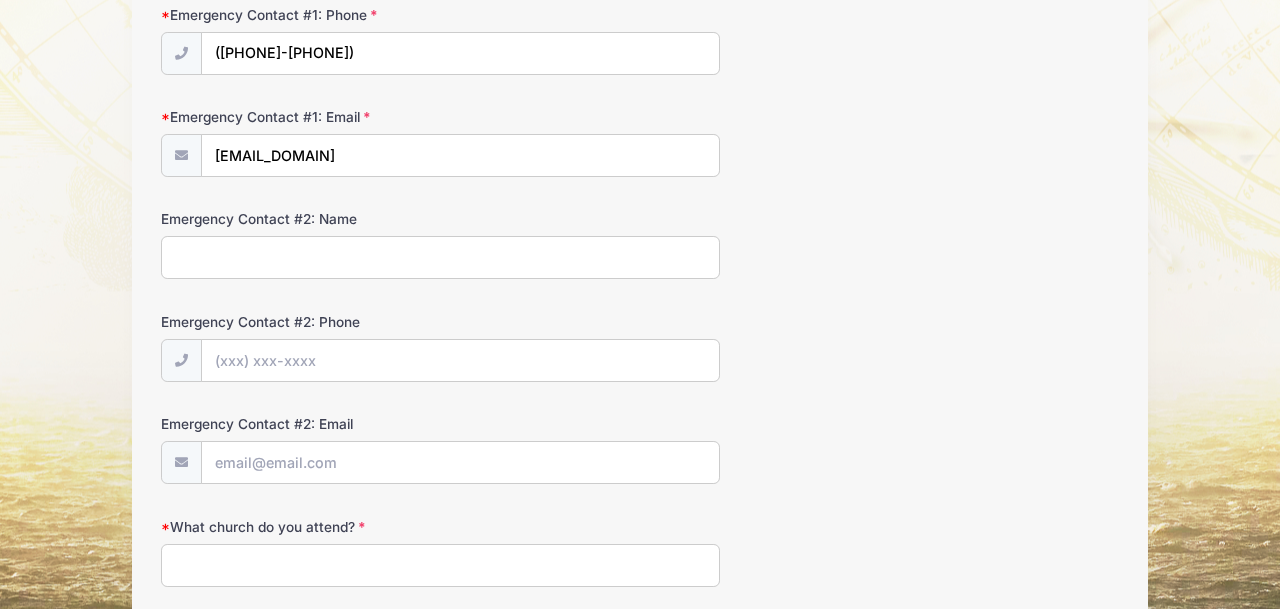 click on "Emergency Contact #2: Name" at bounding box center [440, 257] 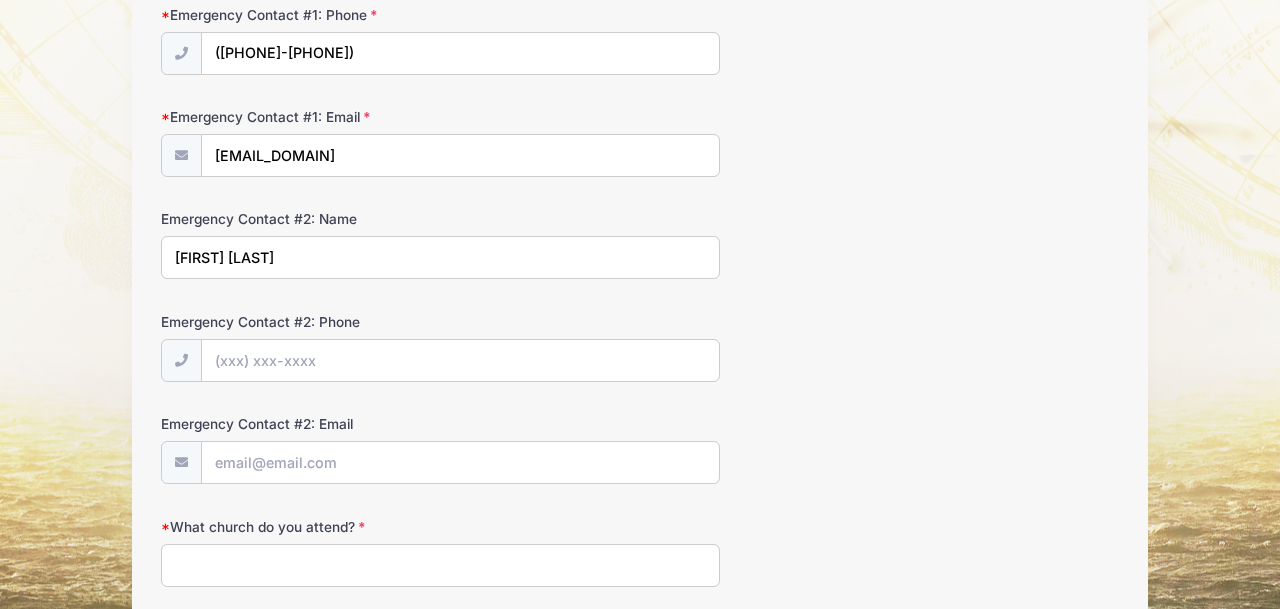 type on "[FIRST] [LAST]" 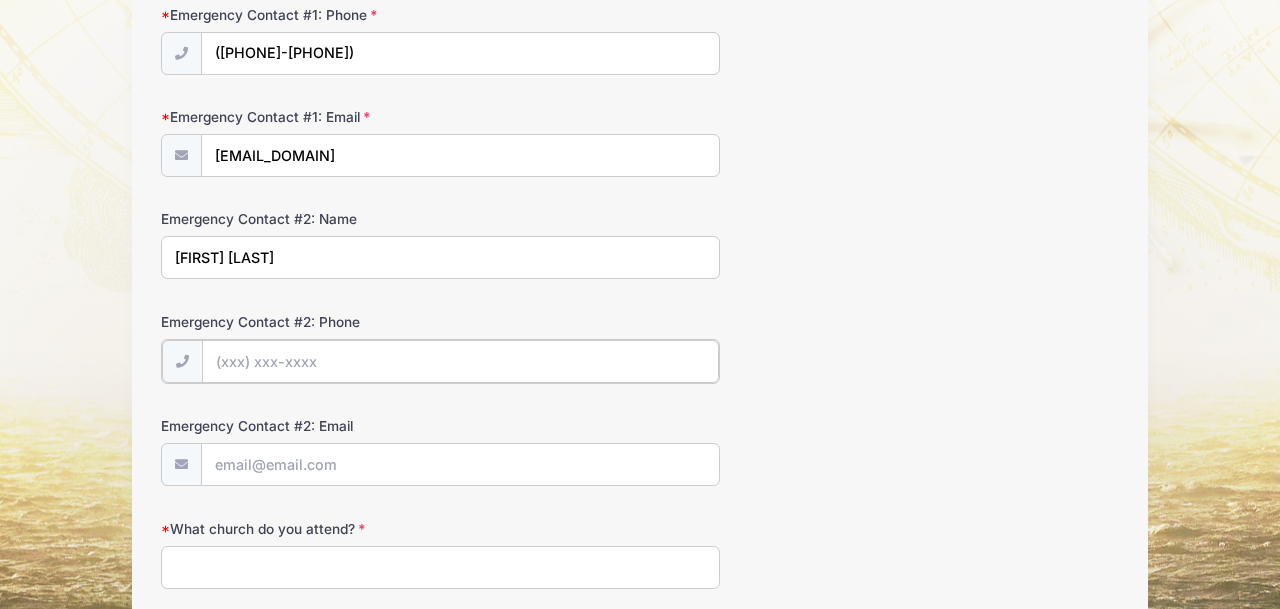 click on "Emergency Contact #2: Phone" at bounding box center (460, 361) 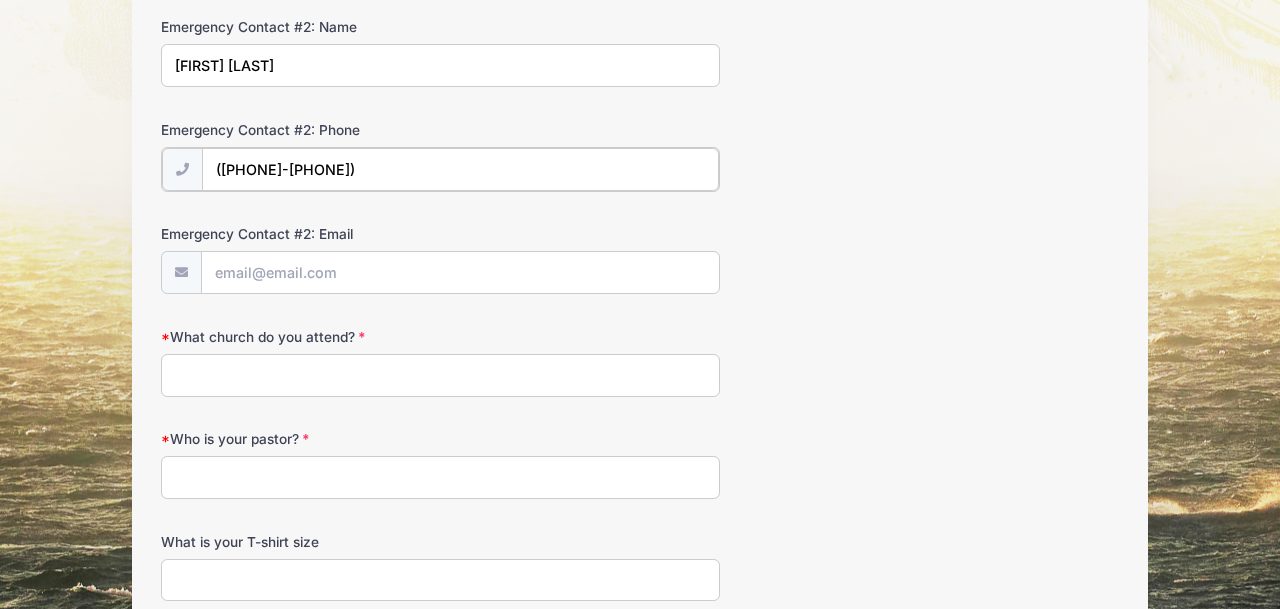 scroll, scrollTop: 864, scrollLeft: 0, axis: vertical 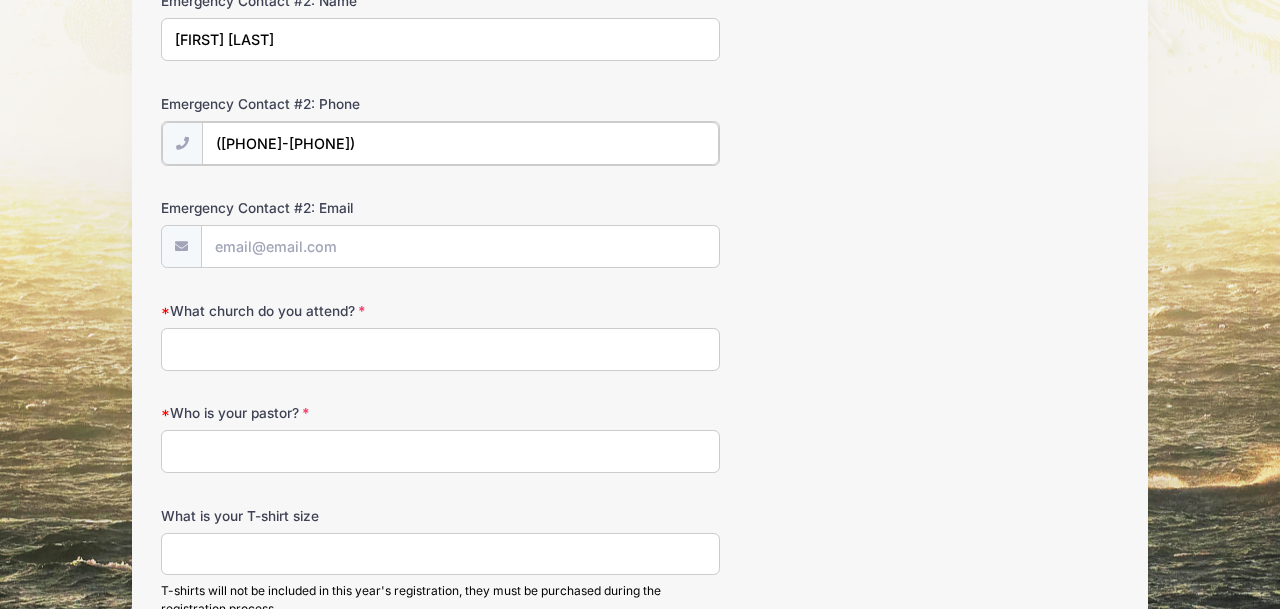 type on "([PHONE]-[PHONE])" 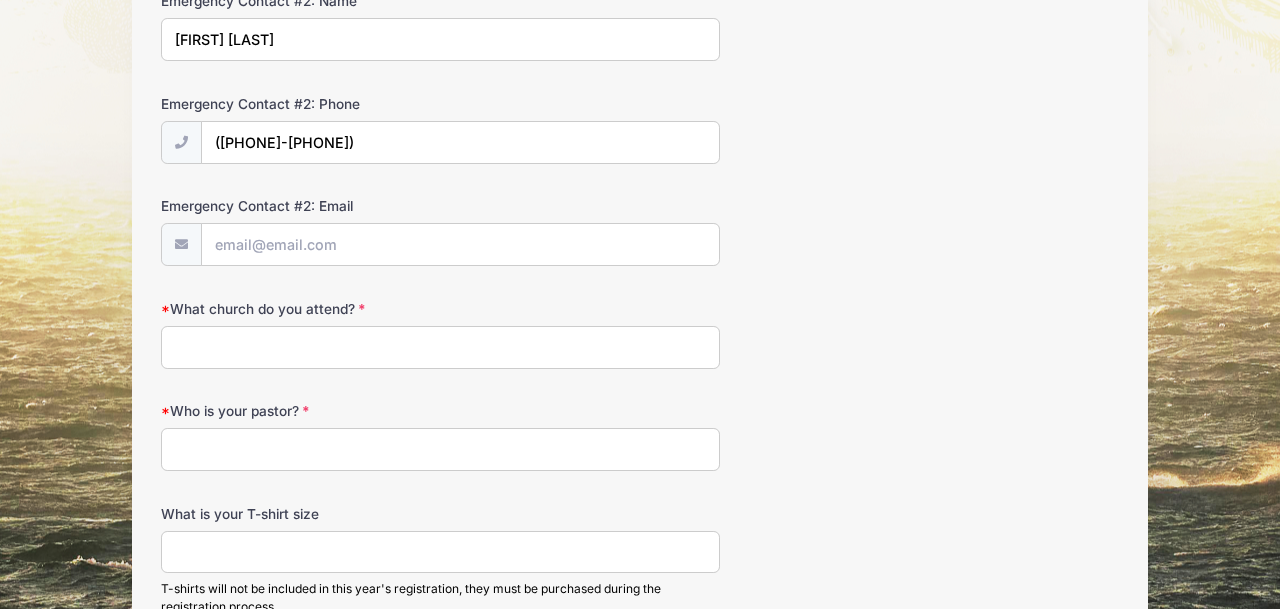 click on "What church do you attend?" at bounding box center (440, 347) 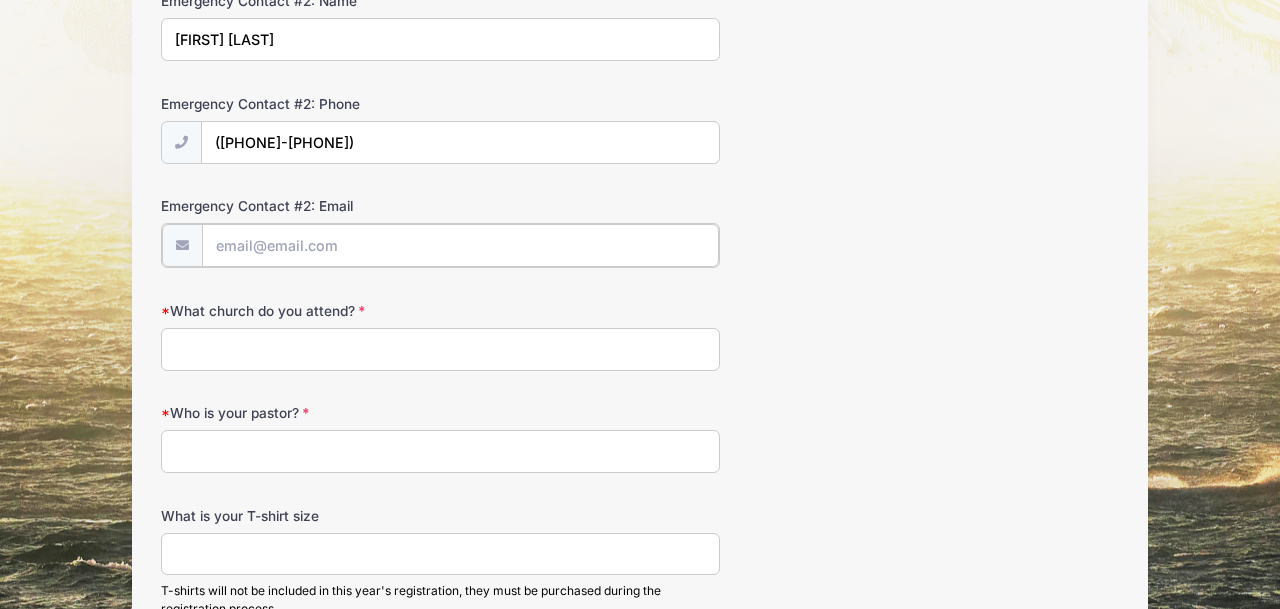 click on "Emergency Contact #2: Email" at bounding box center (460, 245) 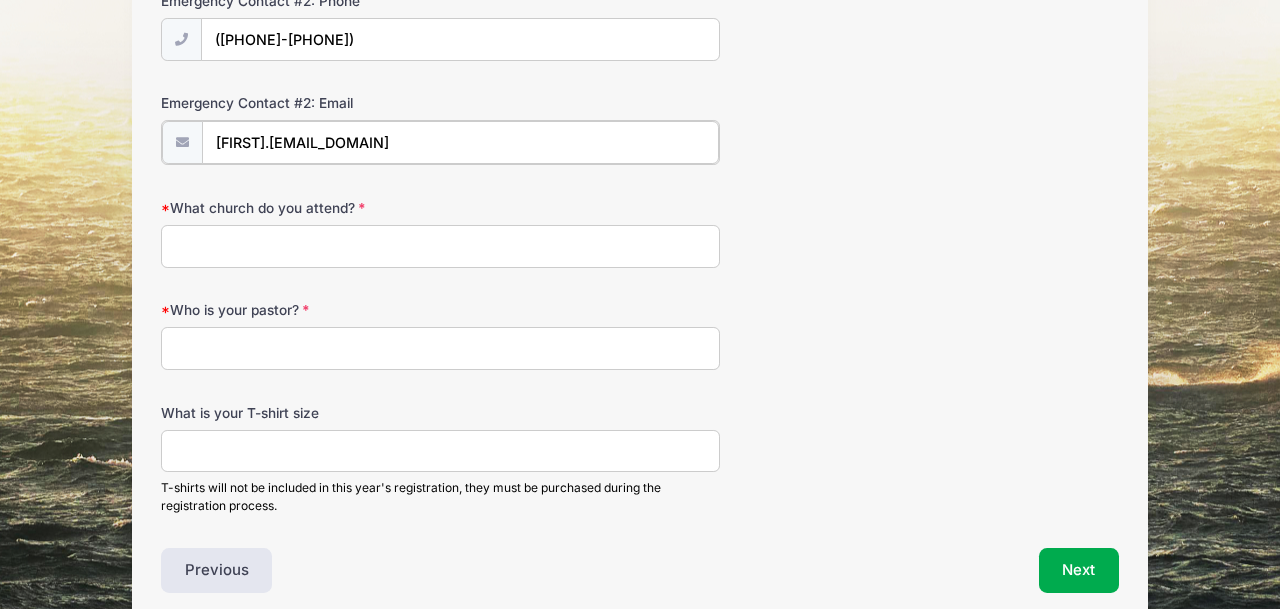 scroll, scrollTop: 980, scrollLeft: 0, axis: vertical 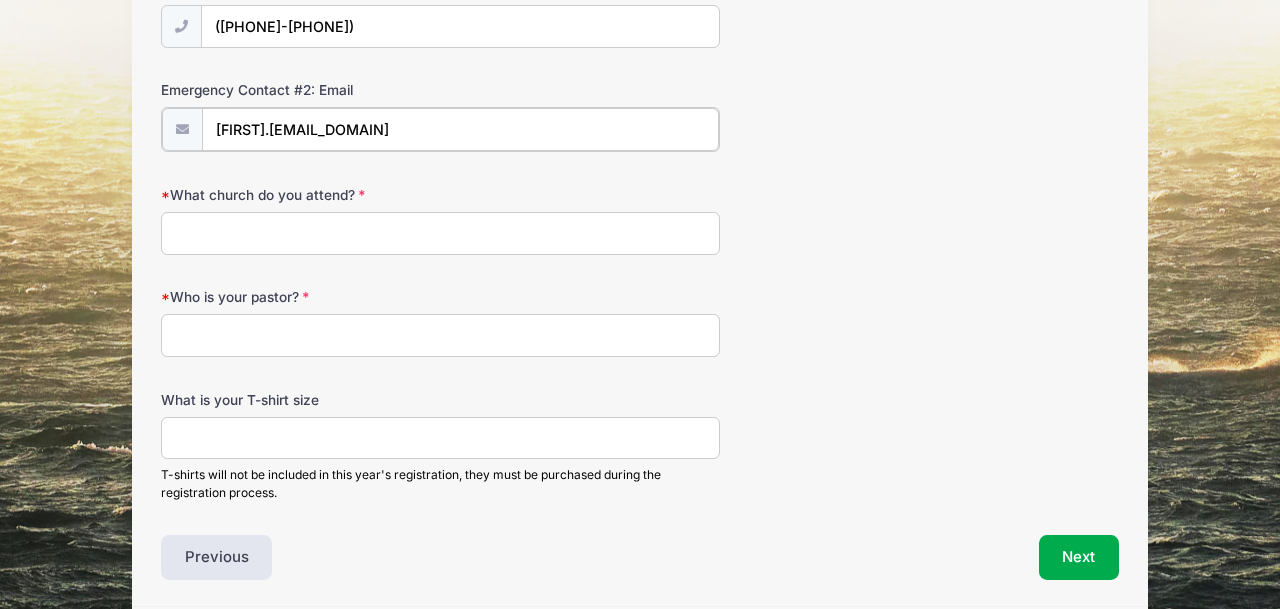 type on "[FIRST].[EMAIL_DOMAIN]" 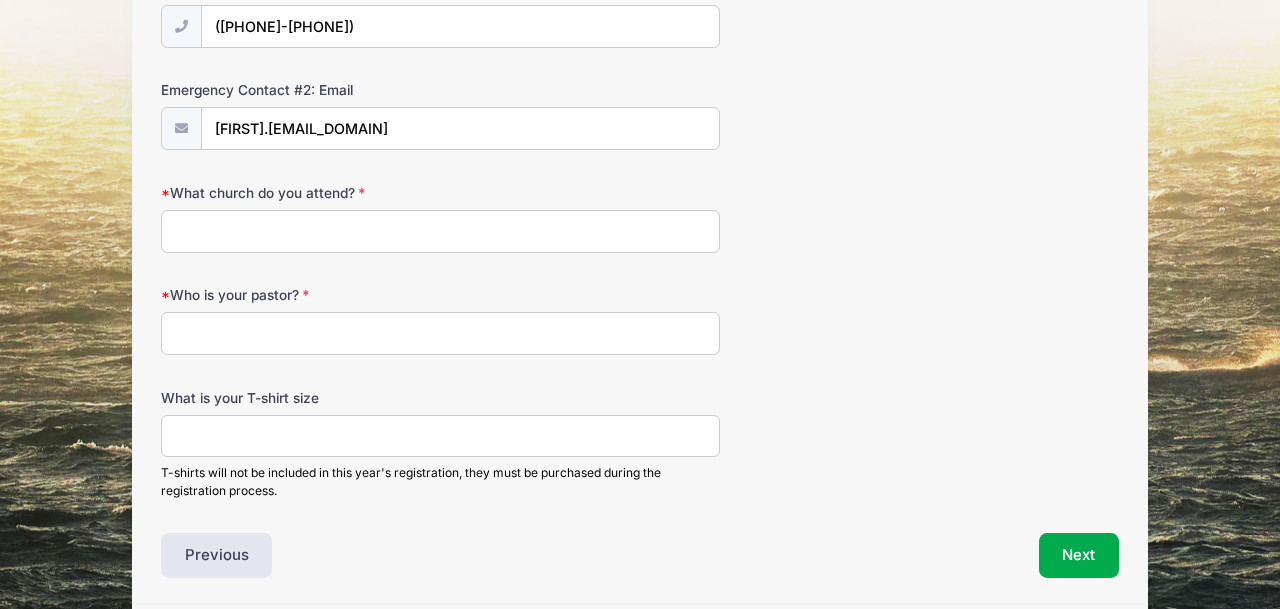 click on "What church do you attend?" at bounding box center (440, 231) 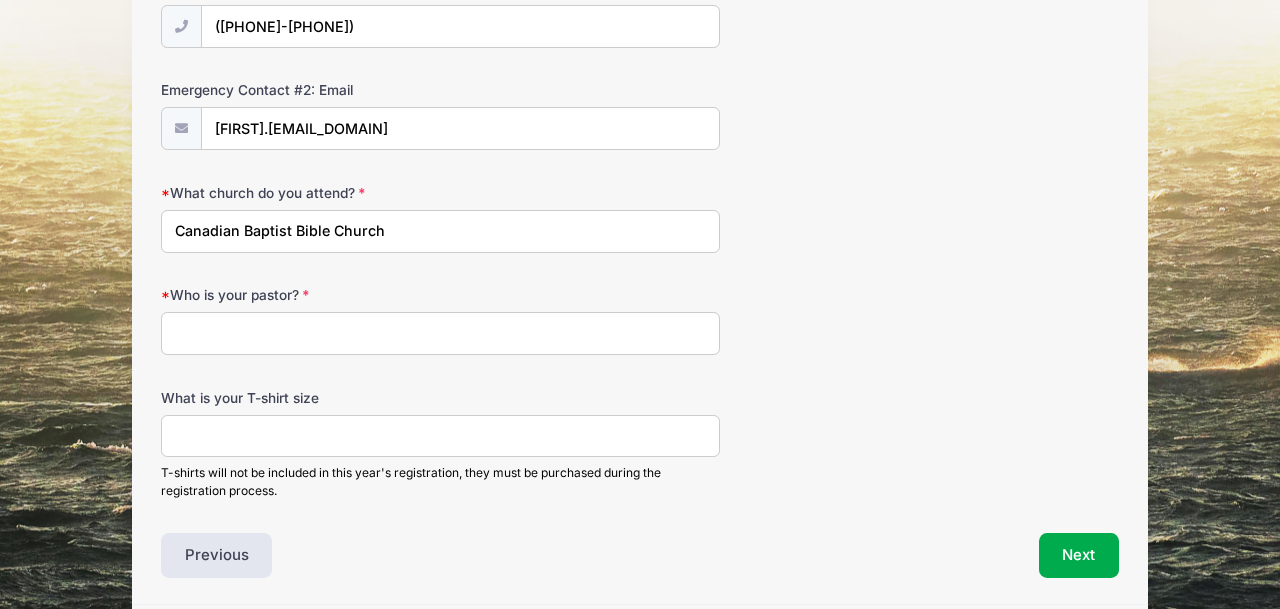 type on "Canadian Baptist Bible Church" 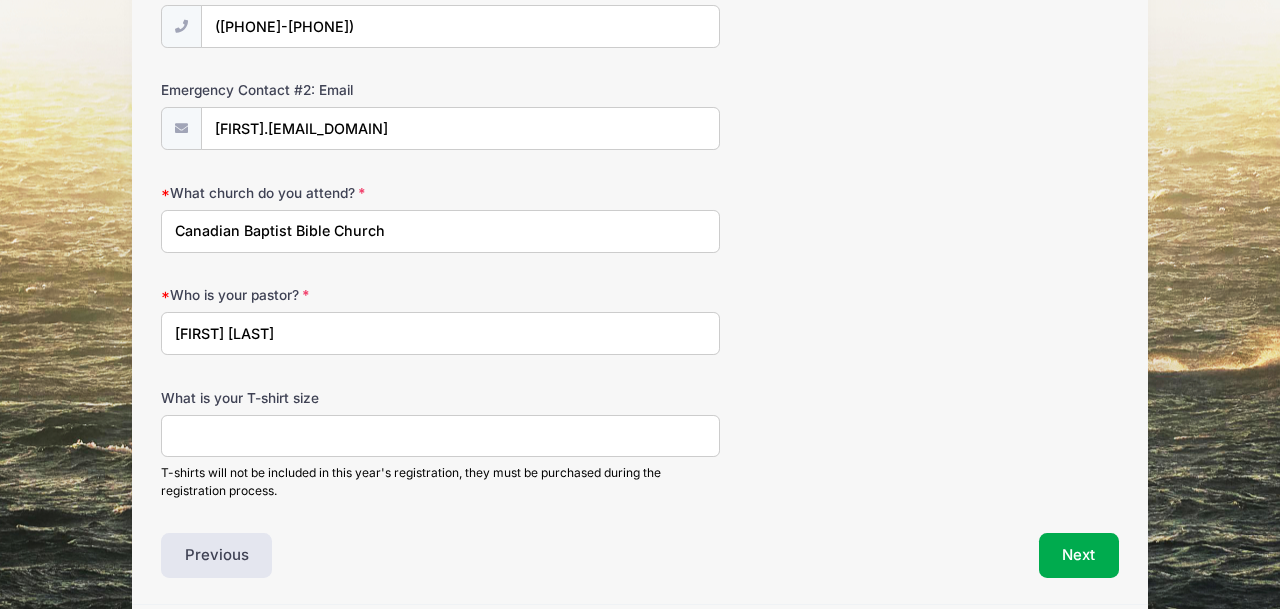 type on "[FIRST] [LAST]" 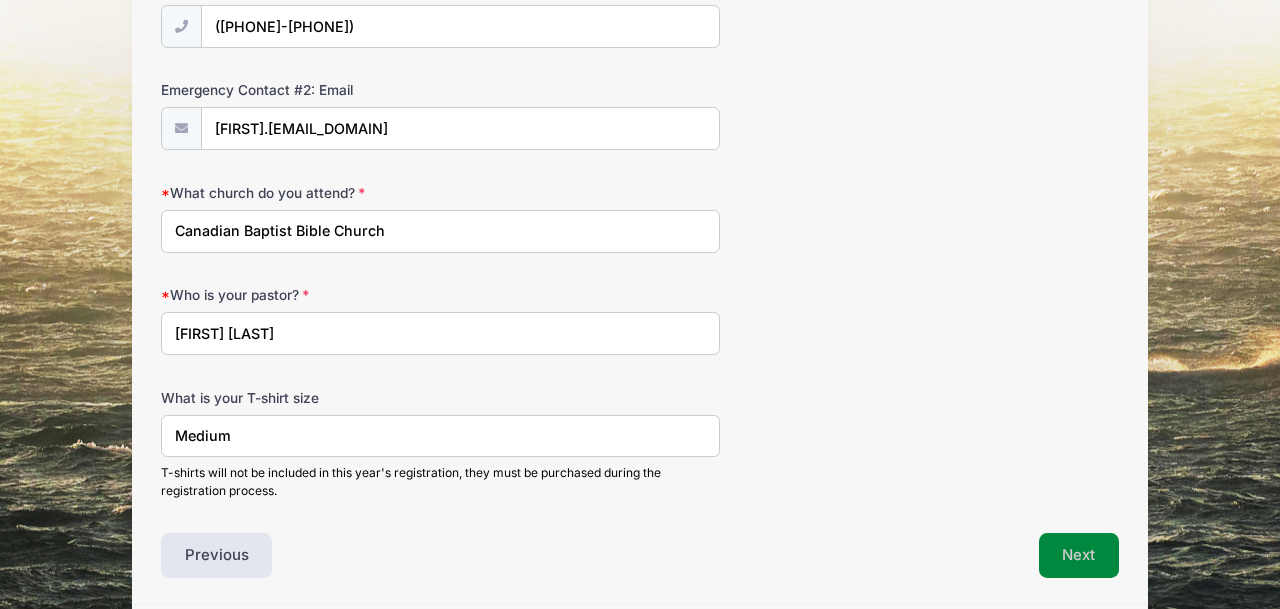 type on "Medium" 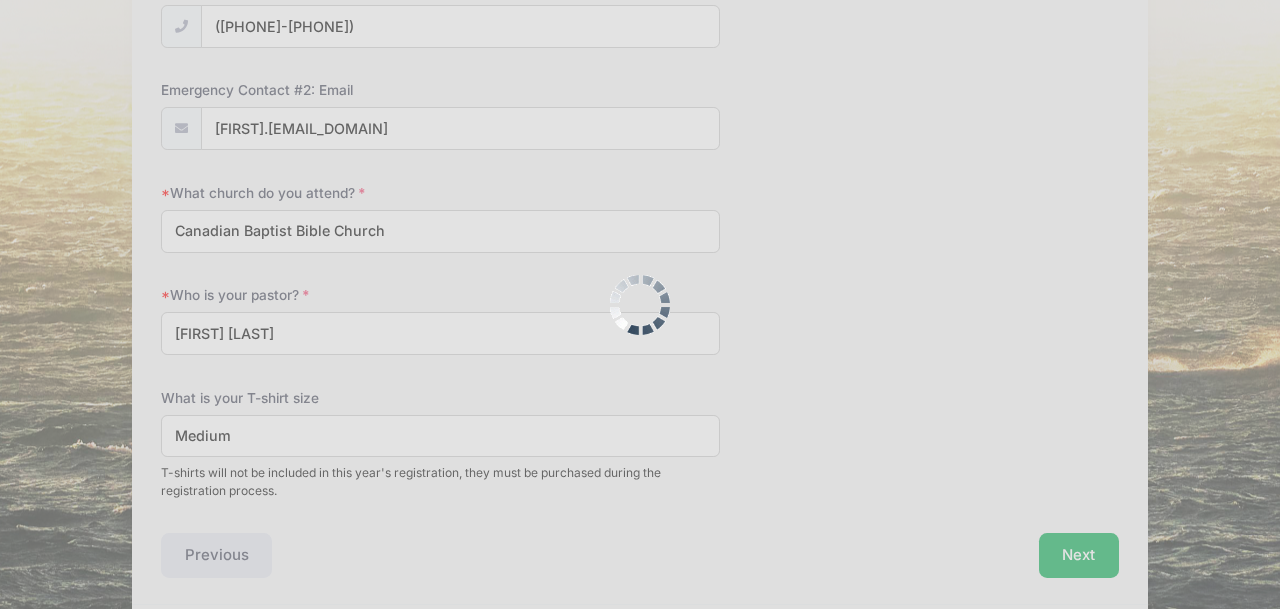 scroll, scrollTop: 0, scrollLeft: 0, axis: both 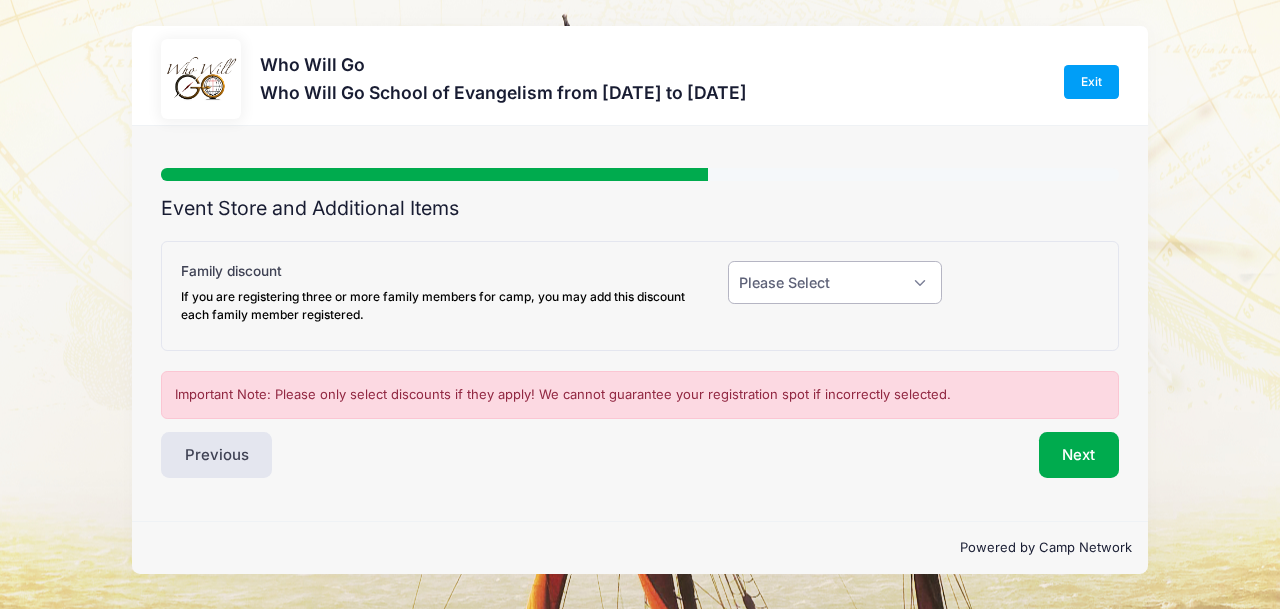 click on "Please Select Yes (-$25.00)
No" at bounding box center (835, 282) 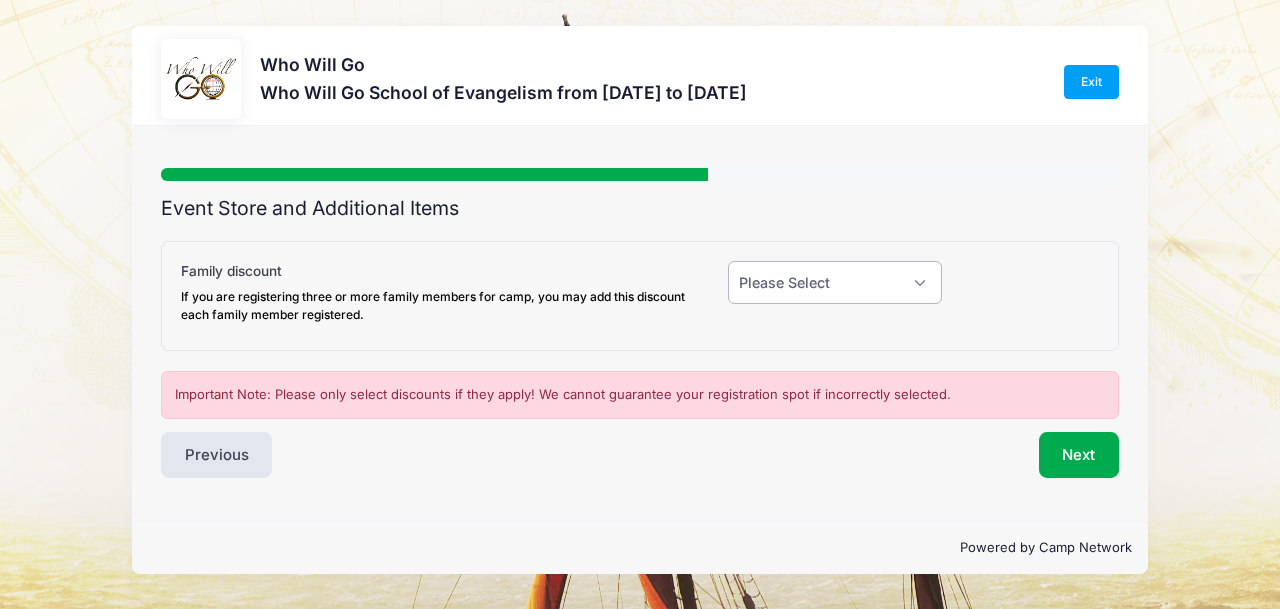 select on "0" 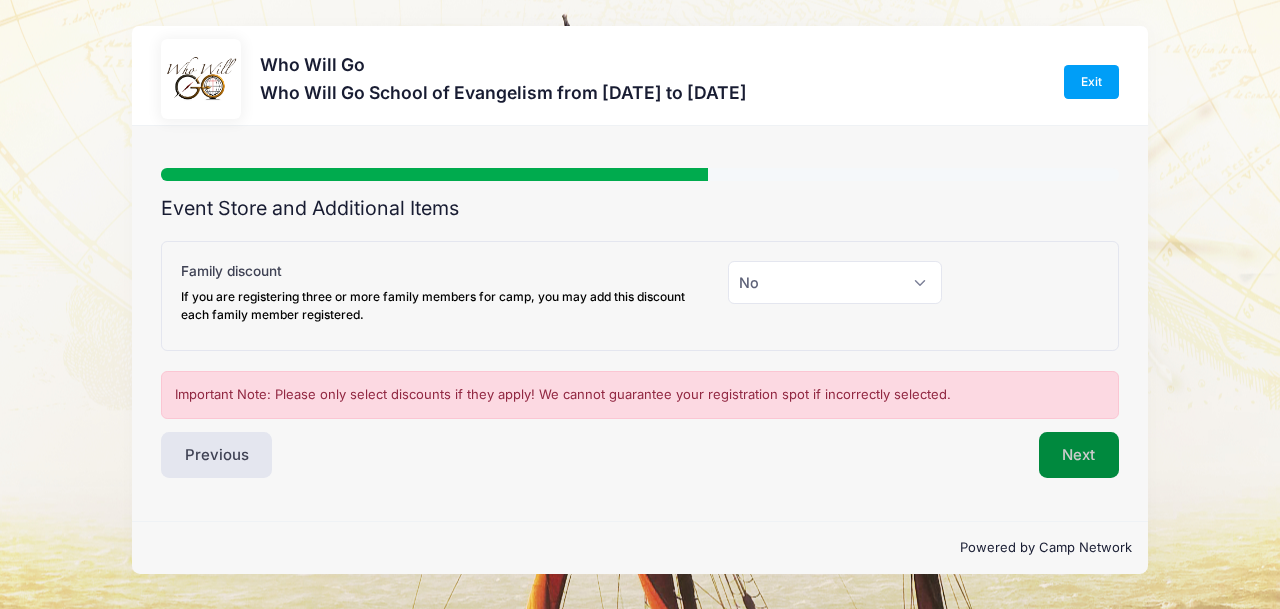 click on "Next" at bounding box center (1079, 455) 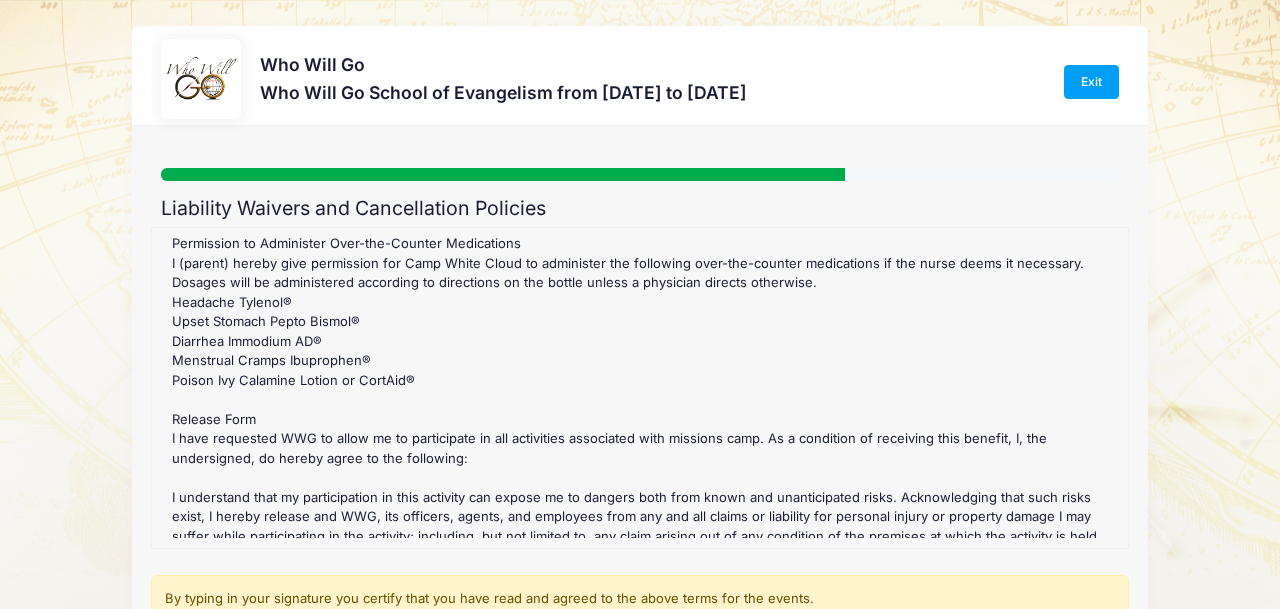 scroll, scrollTop: 265, scrollLeft: 0, axis: vertical 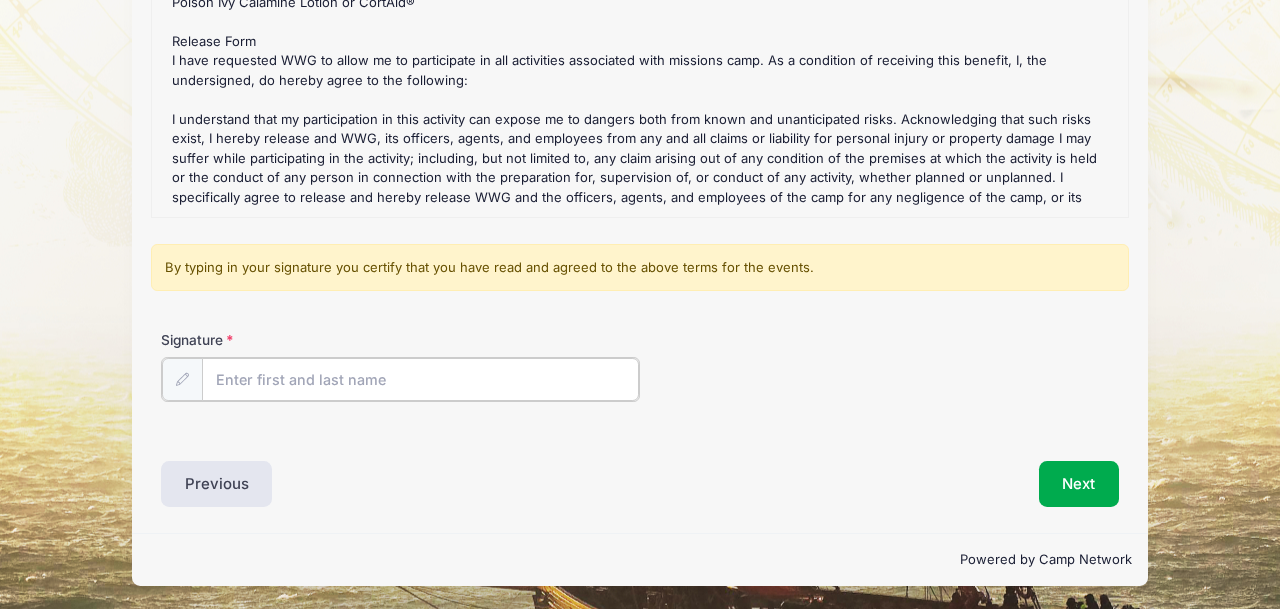click on "Signature" at bounding box center [420, 379] 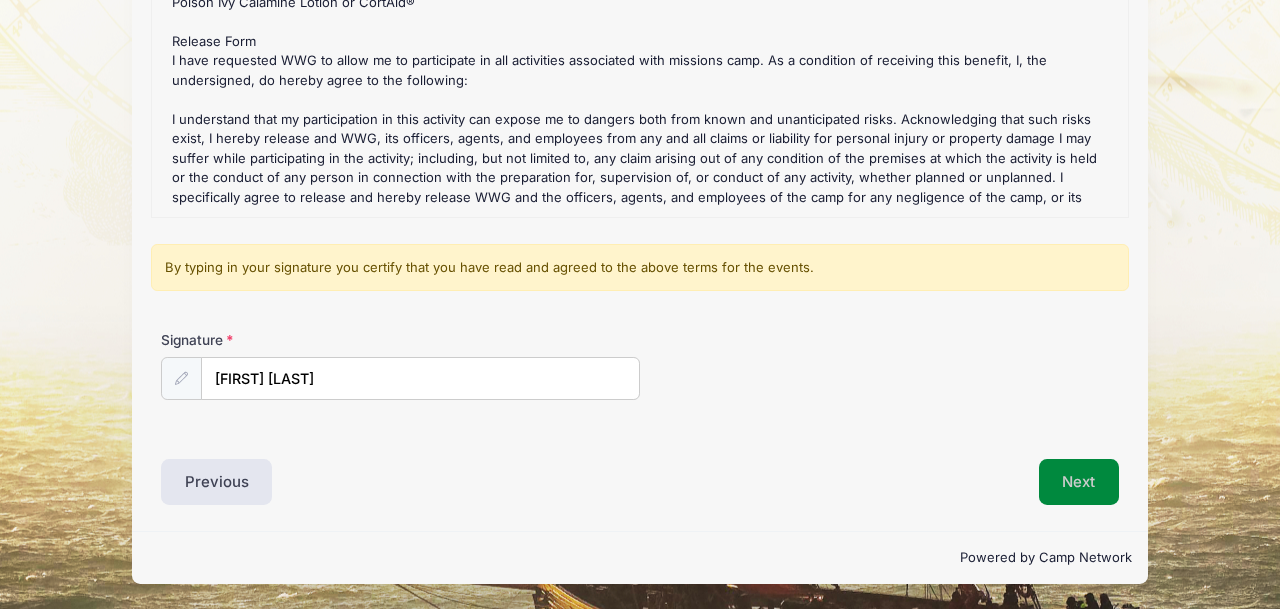 click on "Next" at bounding box center (1079, 482) 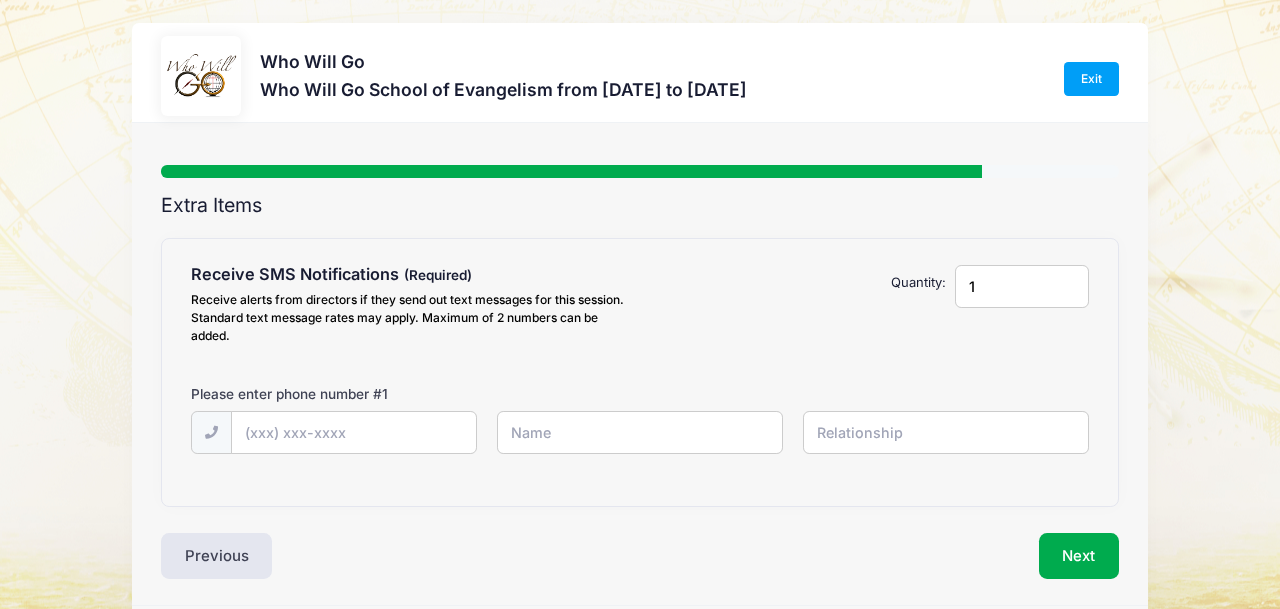 scroll, scrollTop: 0, scrollLeft: 0, axis: both 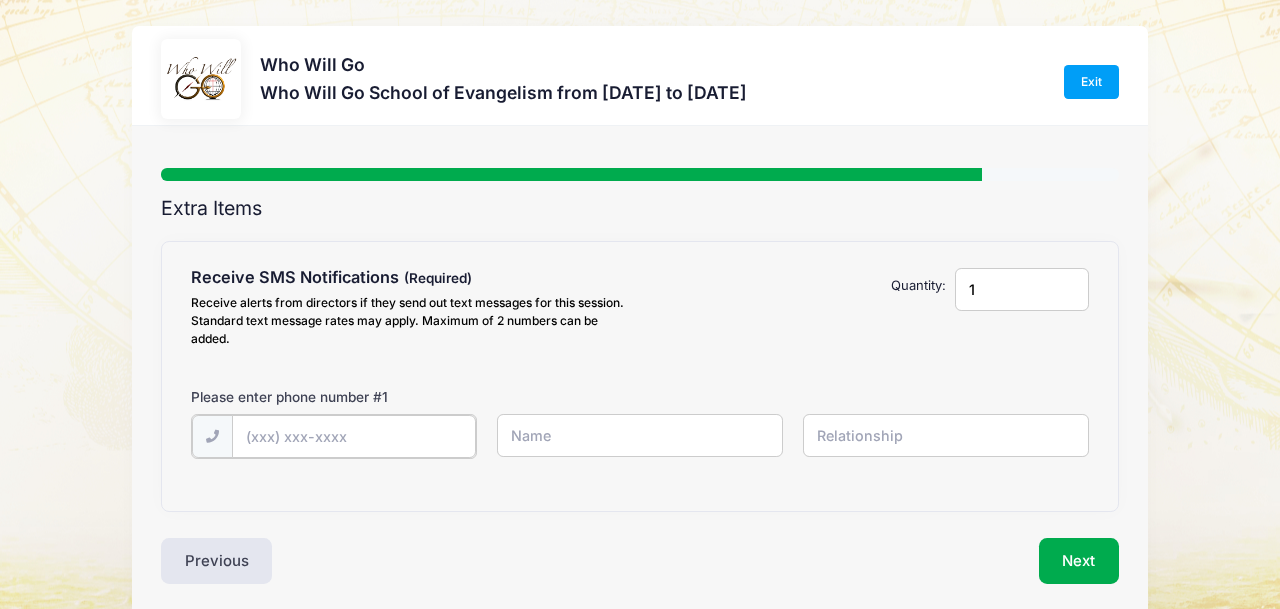 click at bounding box center (0, 0) 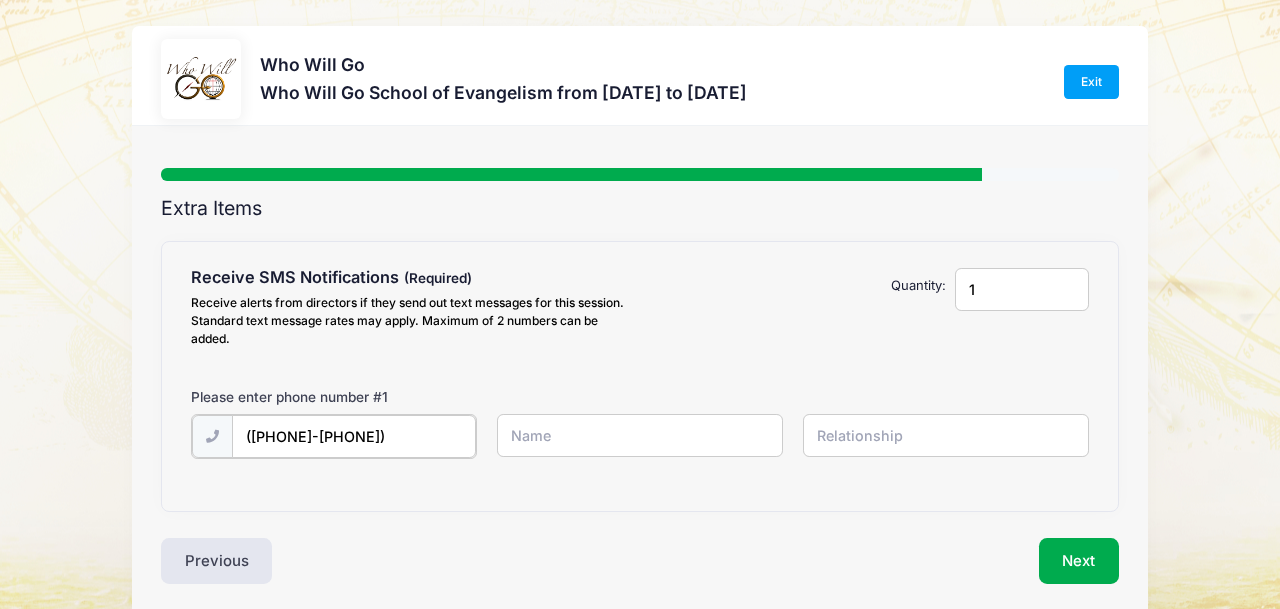type on "([PHONE]-[PHONE])" 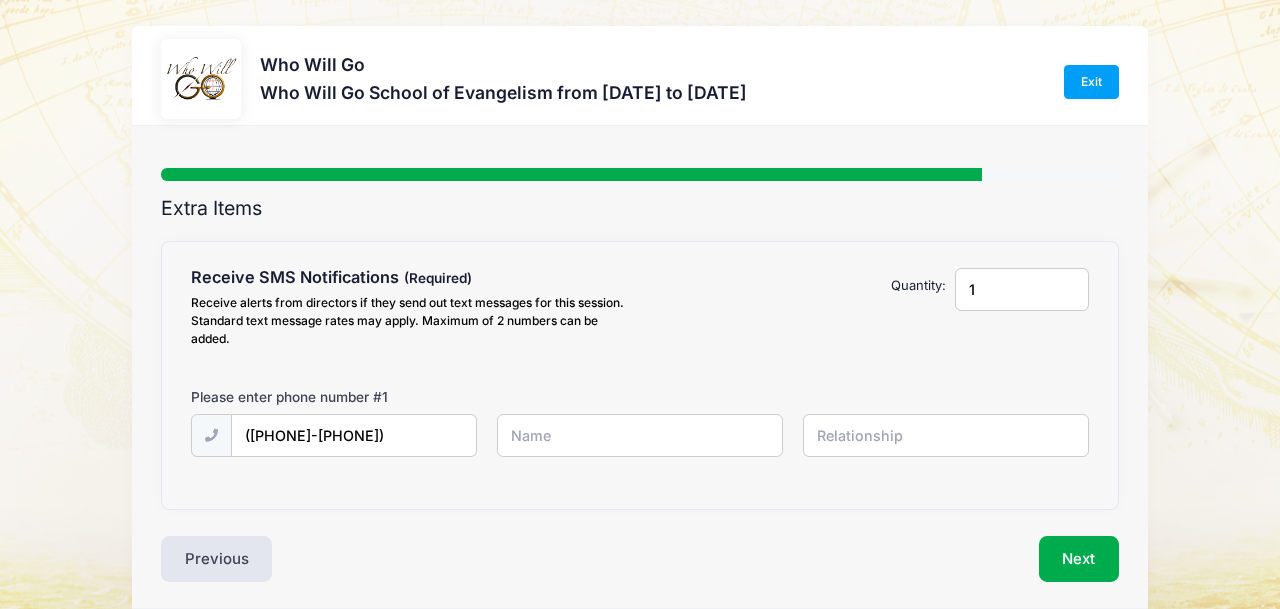 click at bounding box center [0, 0] 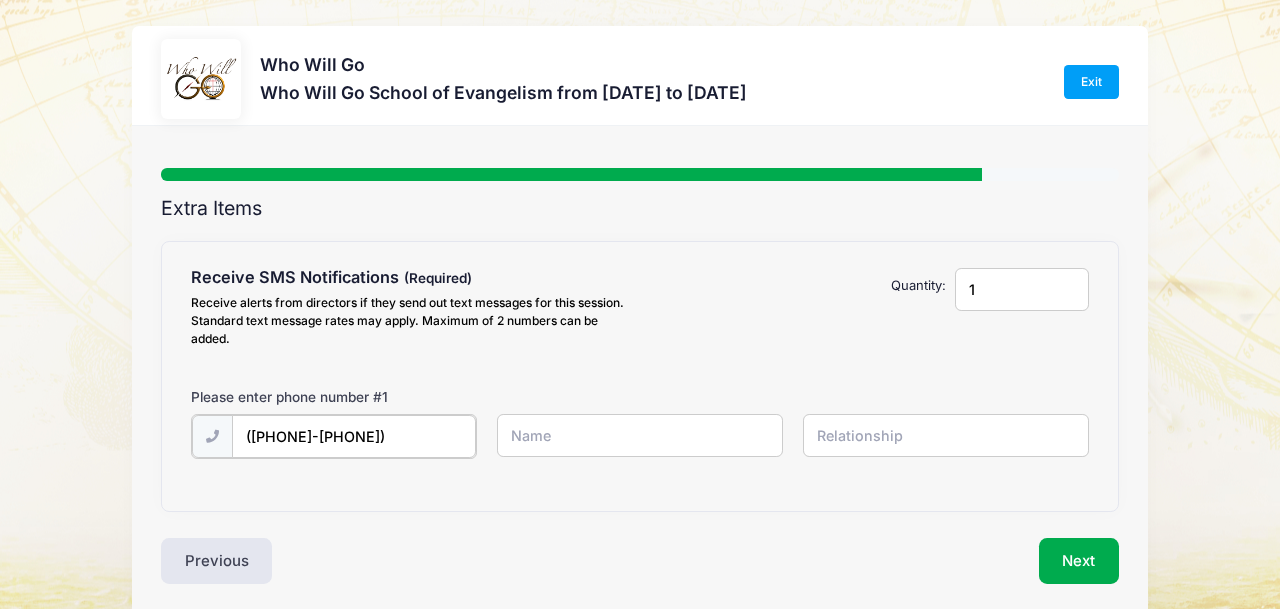 drag, startPoint x: 360, startPoint y: 436, endPoint x: 191, endPoint y: 414, distance: 170.42593 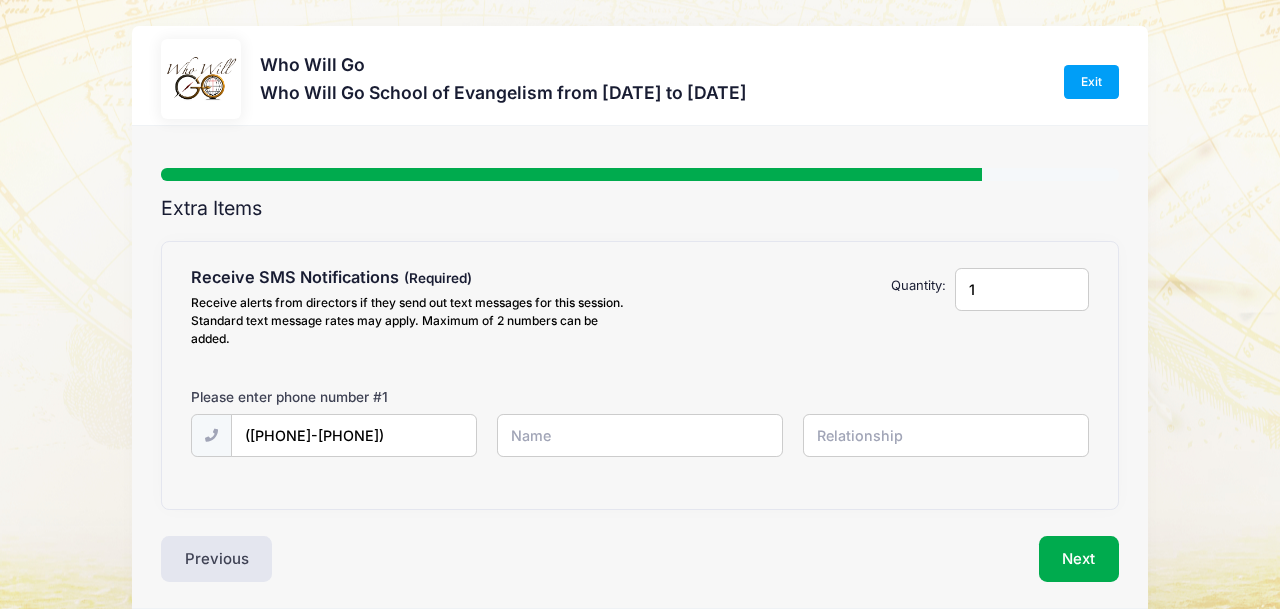 click at bounding box center (0, 0) 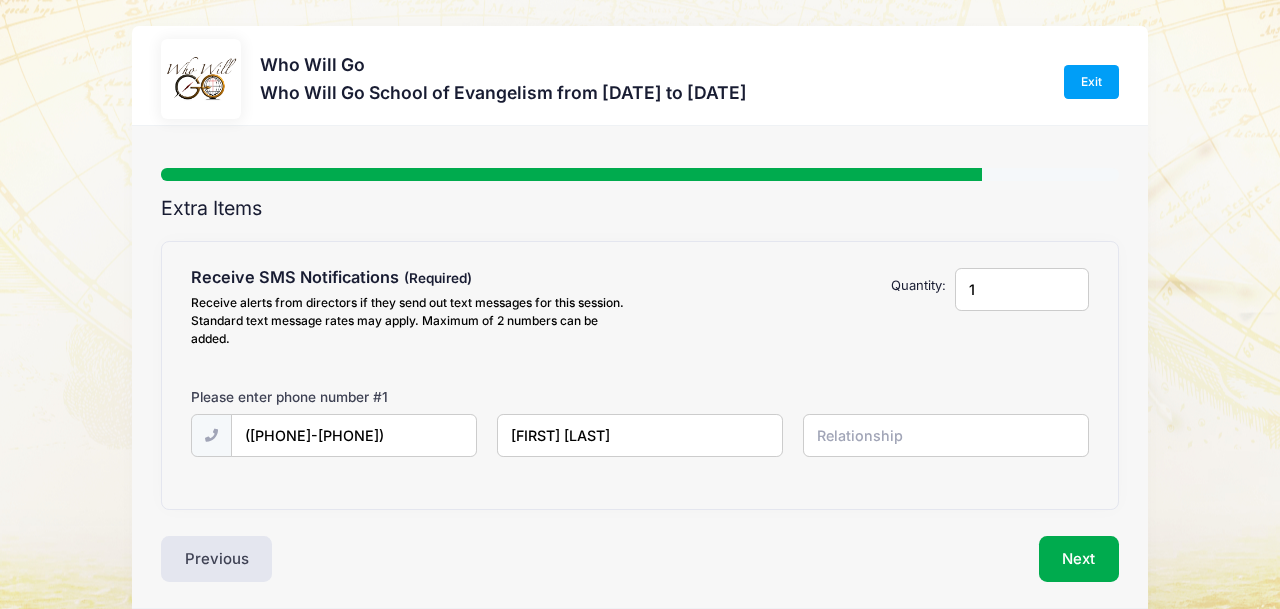 type on "[FIRST] [LAST]" 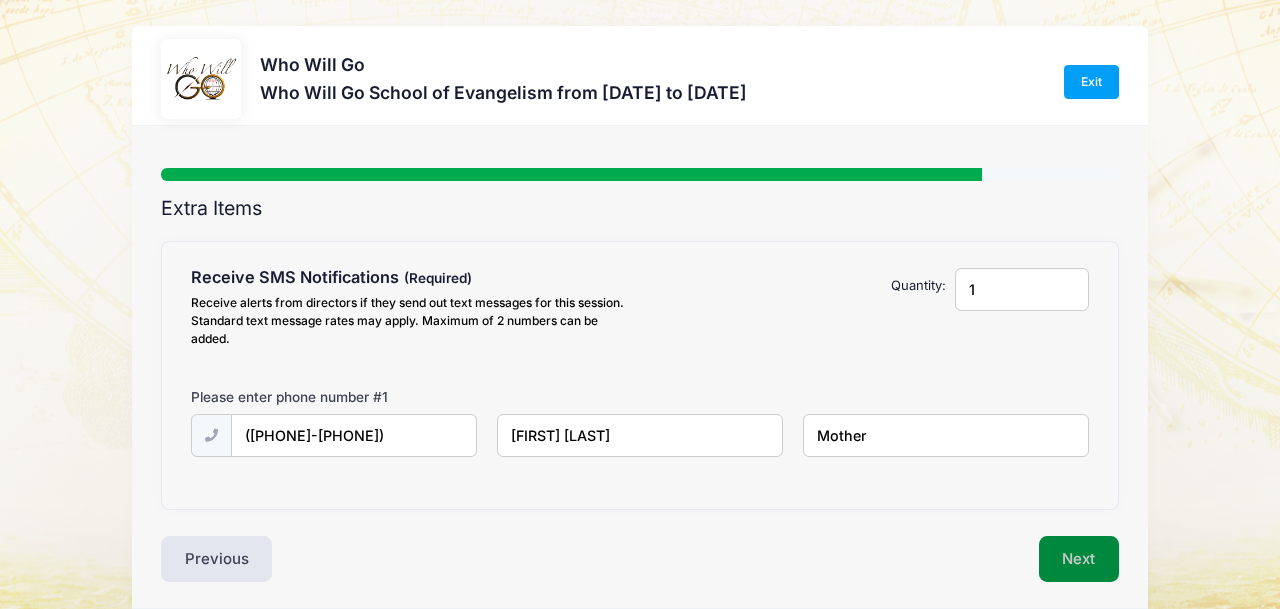 type on "Mother" 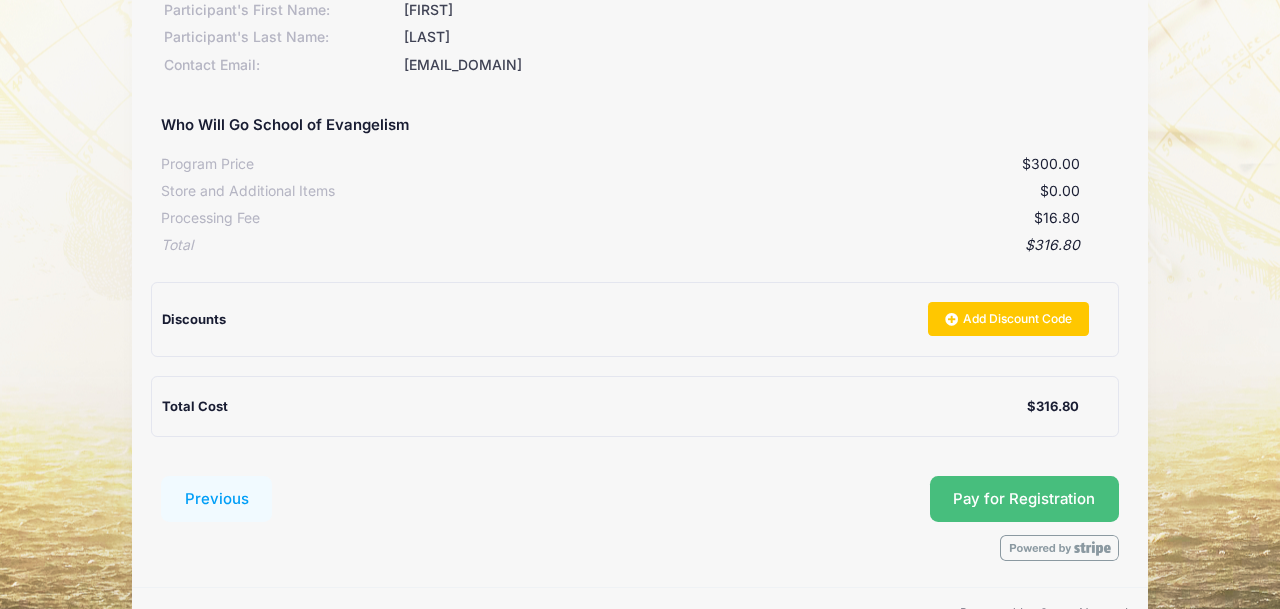 scroll, scrollTop: 274, scrollLeft: 0, axis: vertical 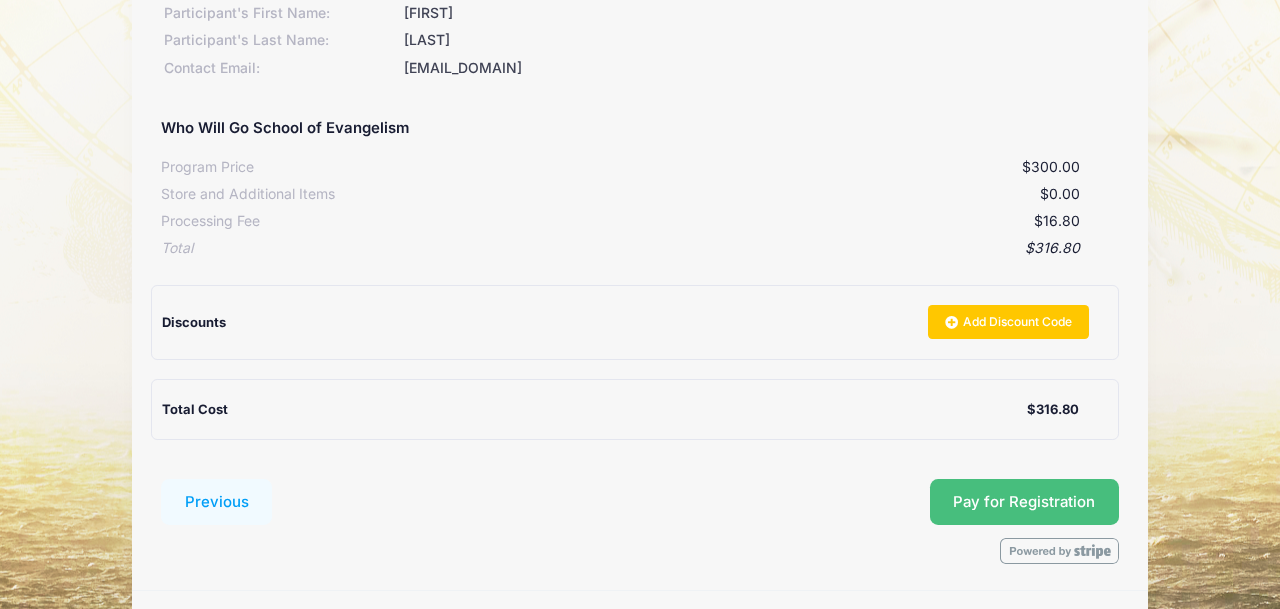click on "Pay for Registration" at bounding box center [1024, 502] 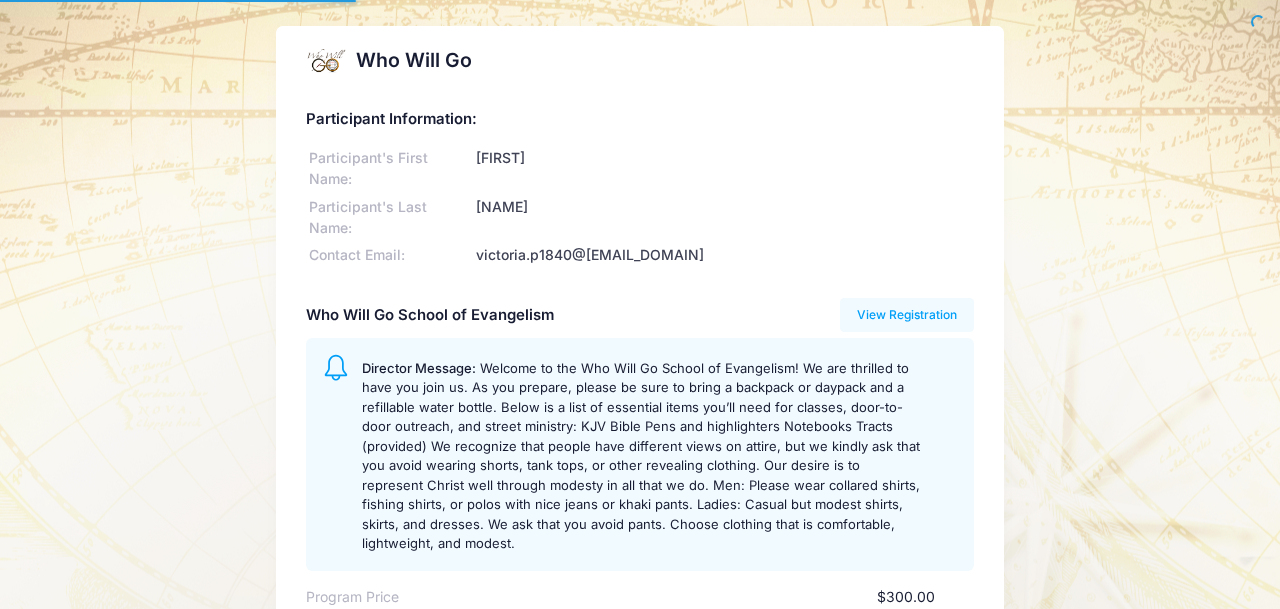 scroll, scrollTop: 0, scrollLeft: 0, axis: both 